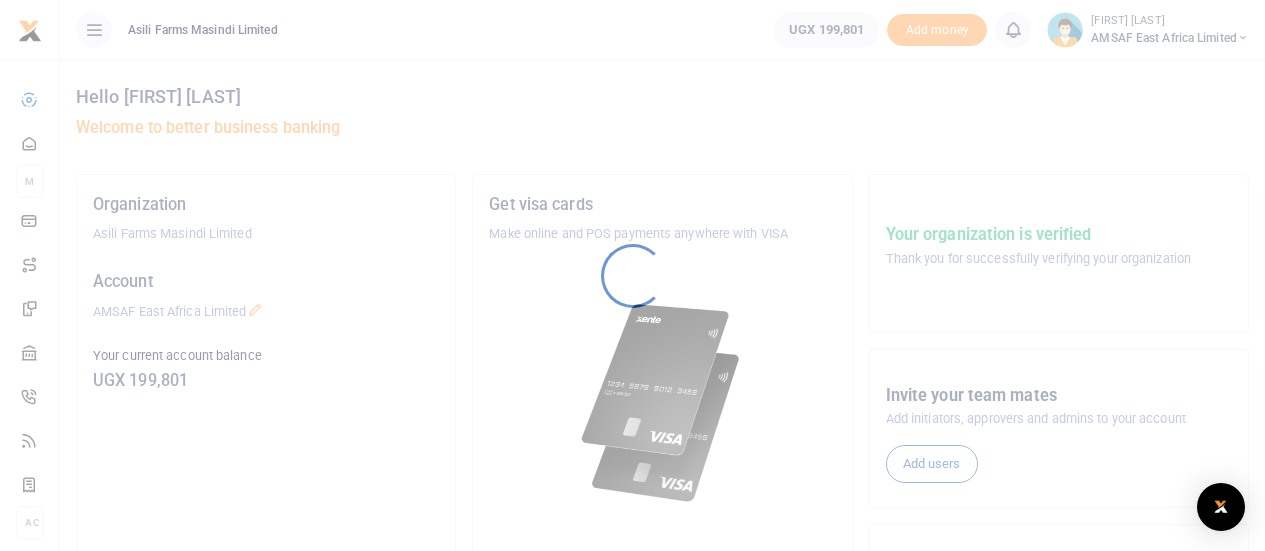 scroll, scrollTop: 0, scrollLeft: 0, axis: both 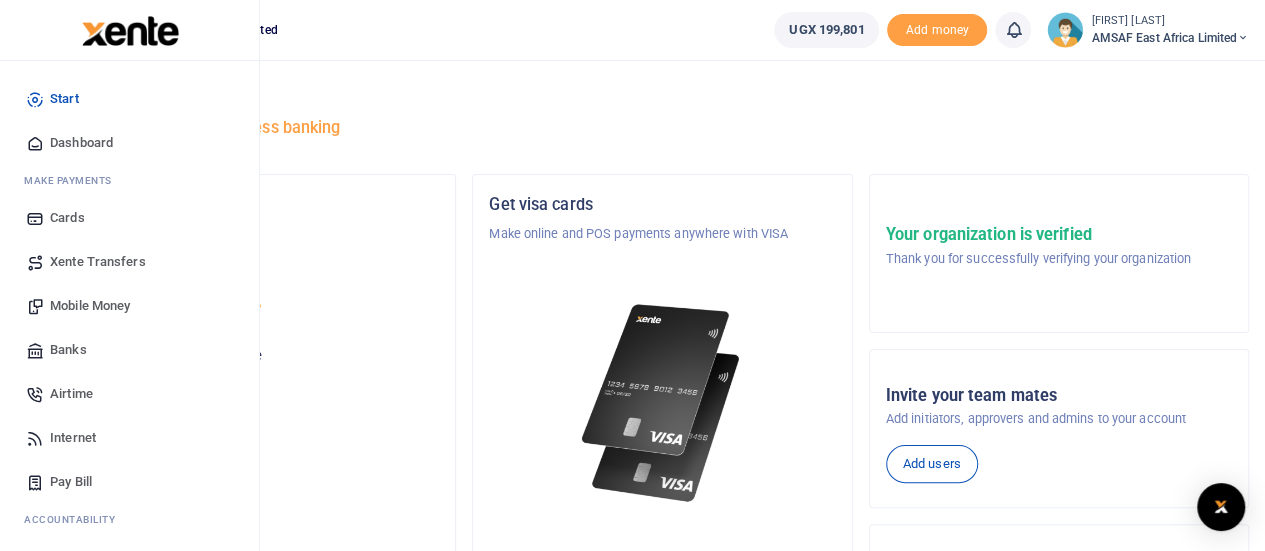 click on "Mobile Money" at bounding box center (90, 306) 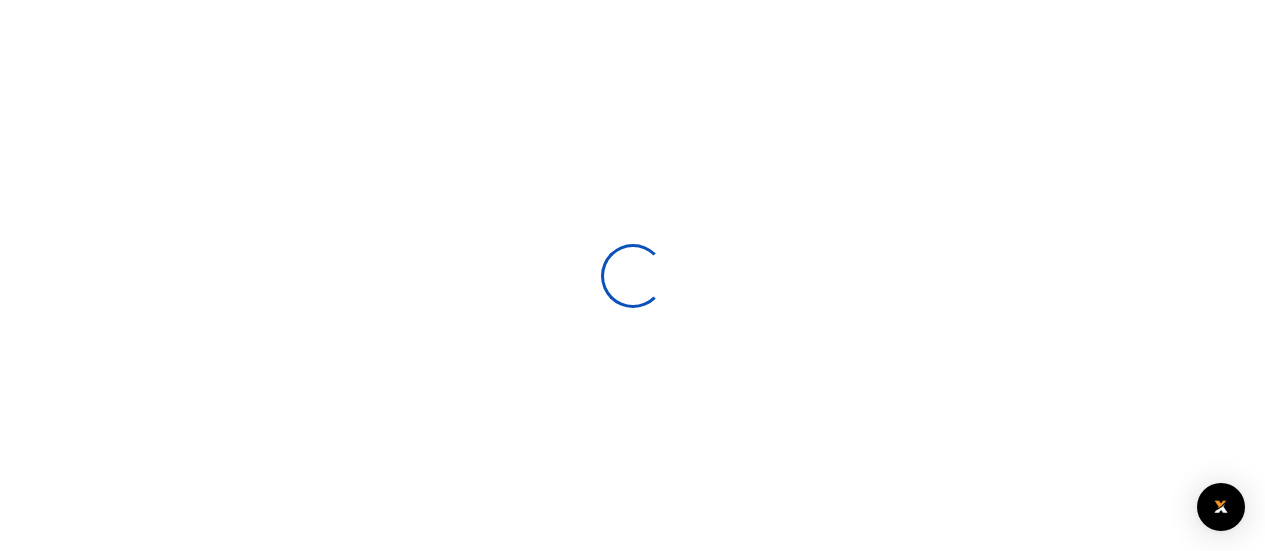scroll, scrollTop: 0, scrollLeft: 0, axis: both 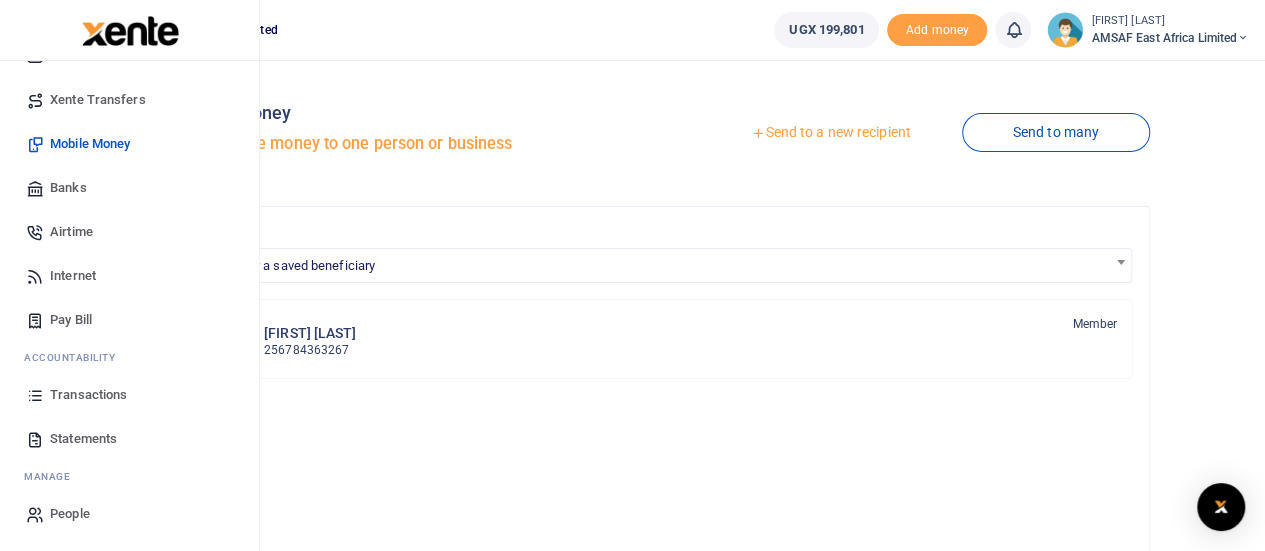 click on "Transactions" at bounding box center [129, 395] 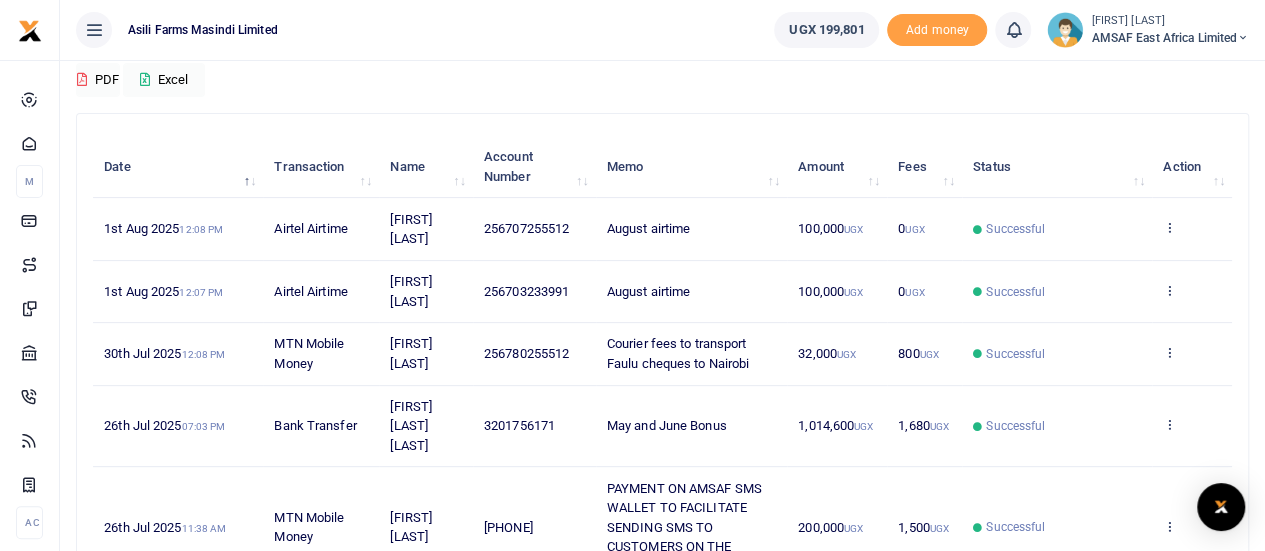 scroll, scrollTop: 74, scrollLeft: 0, axis: vertical 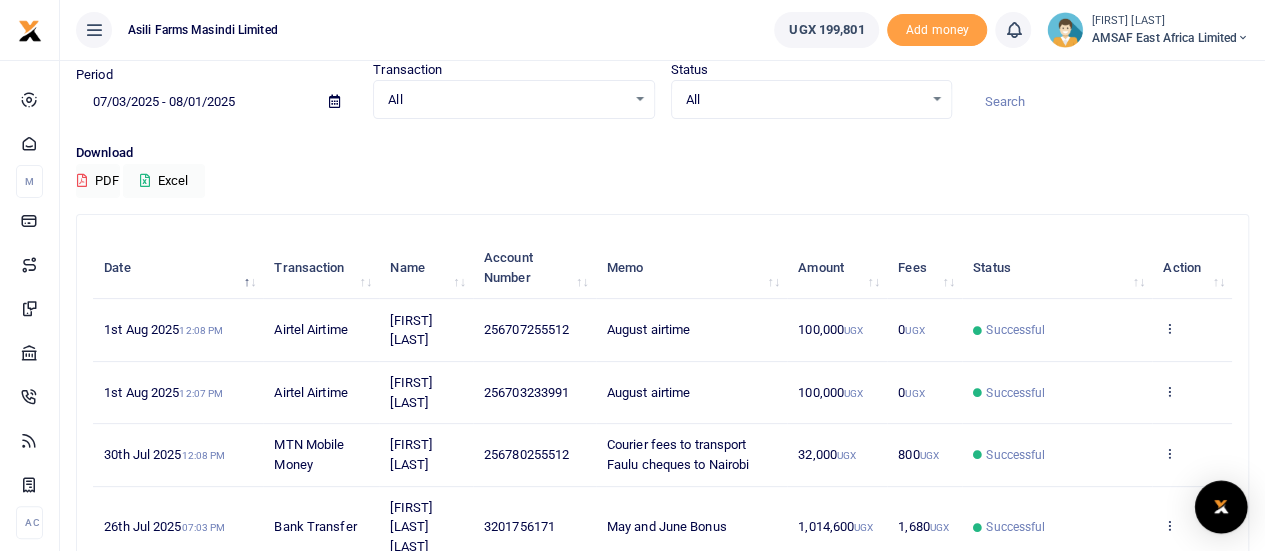 click at bounding box center (1221, 507) 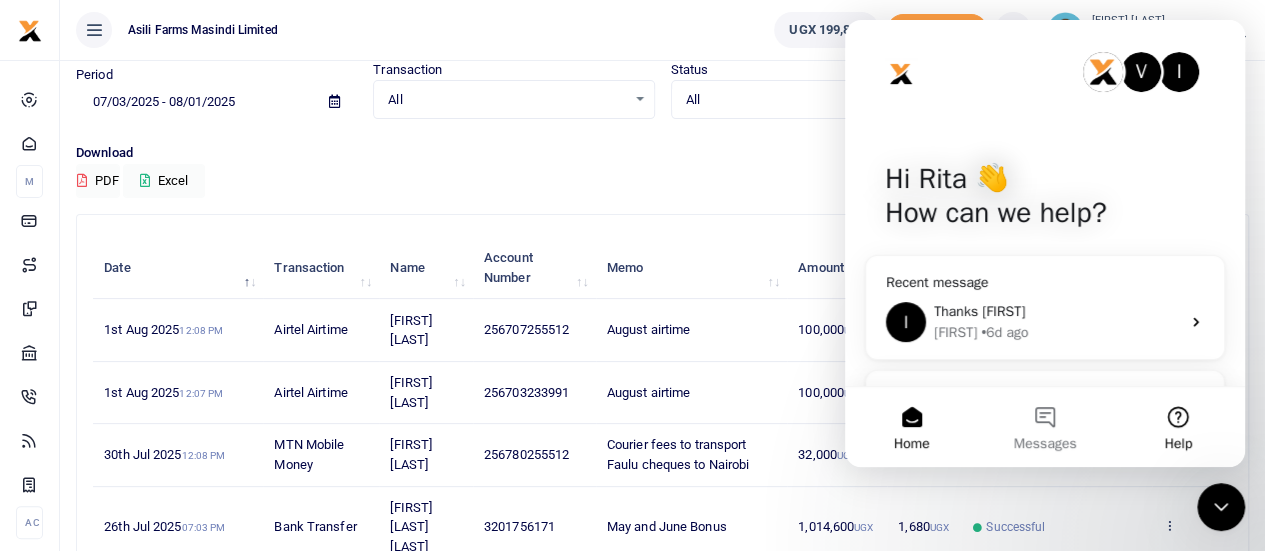scroll, scrollTop: 0, scrollLeft: 0, axis: both 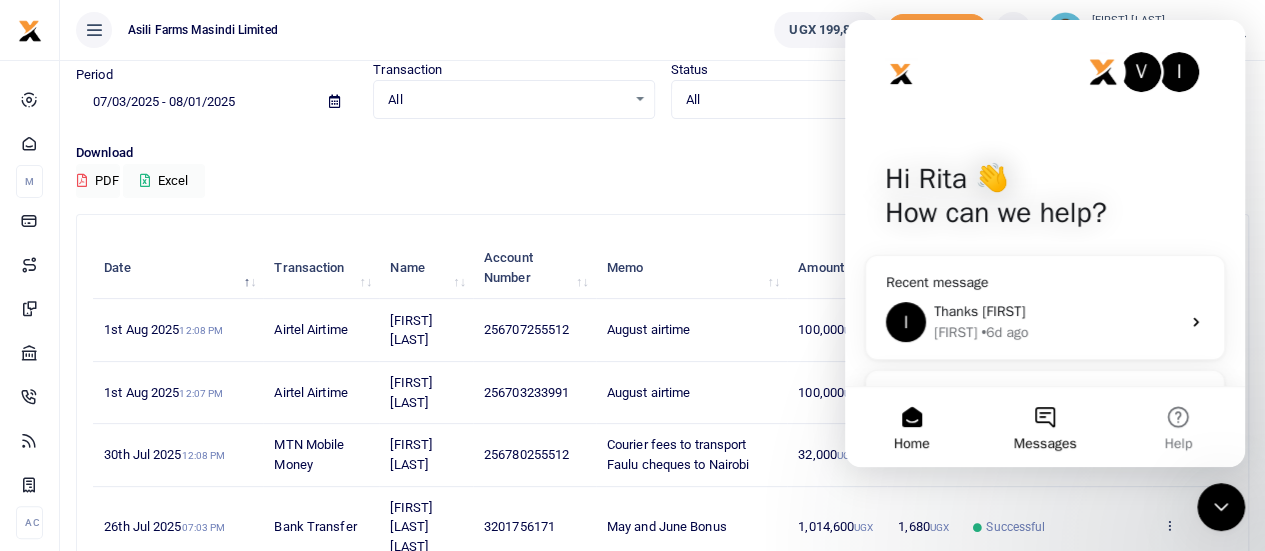 click on "Messages" at bounding box center (1045, 444) 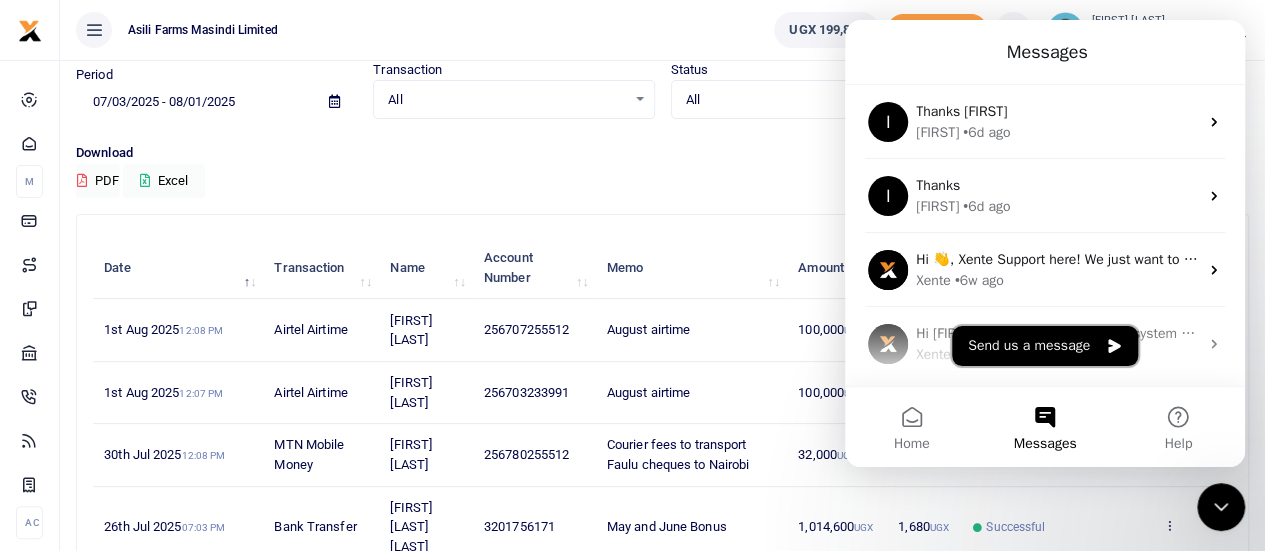 click on "Send us a message" at bounding box center [1045, 346] 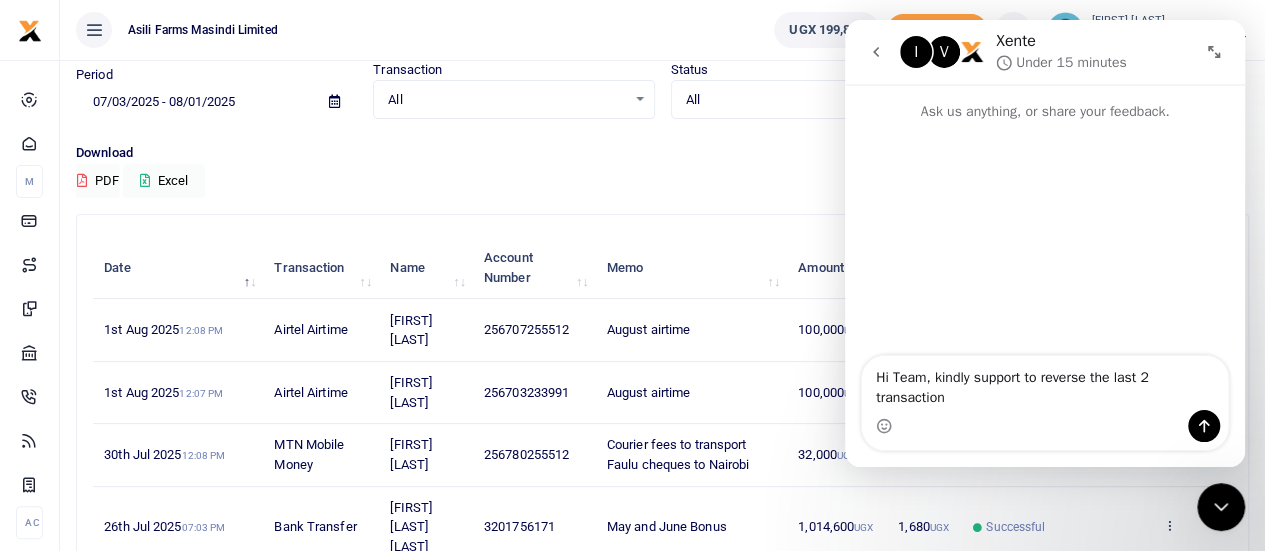 type on "Hi Team, kindly support to reverse the last 2 transactions" 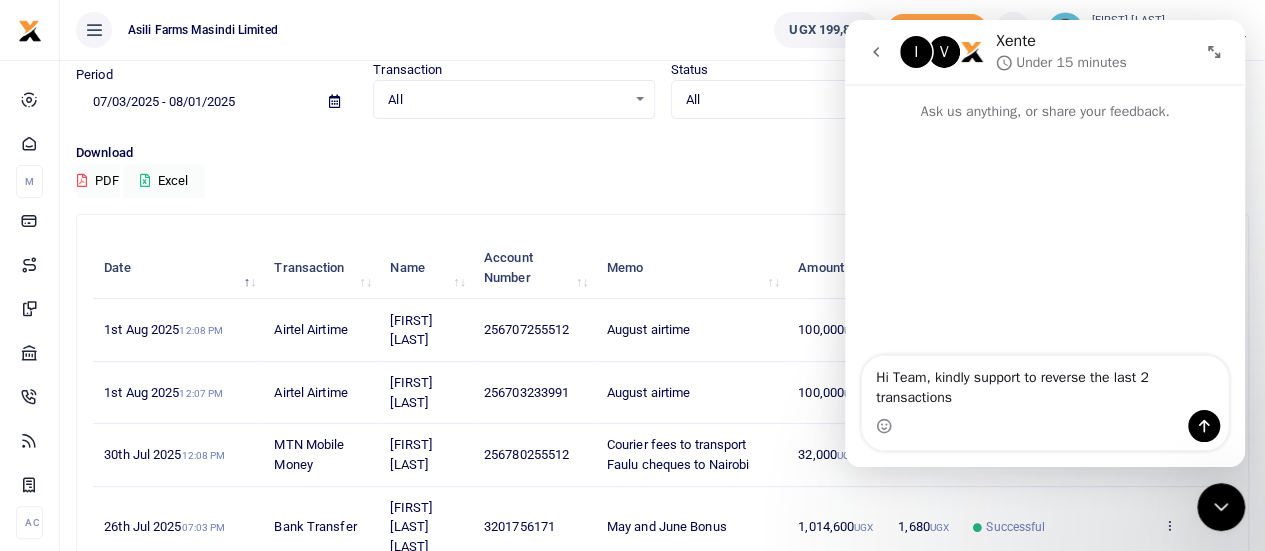 type 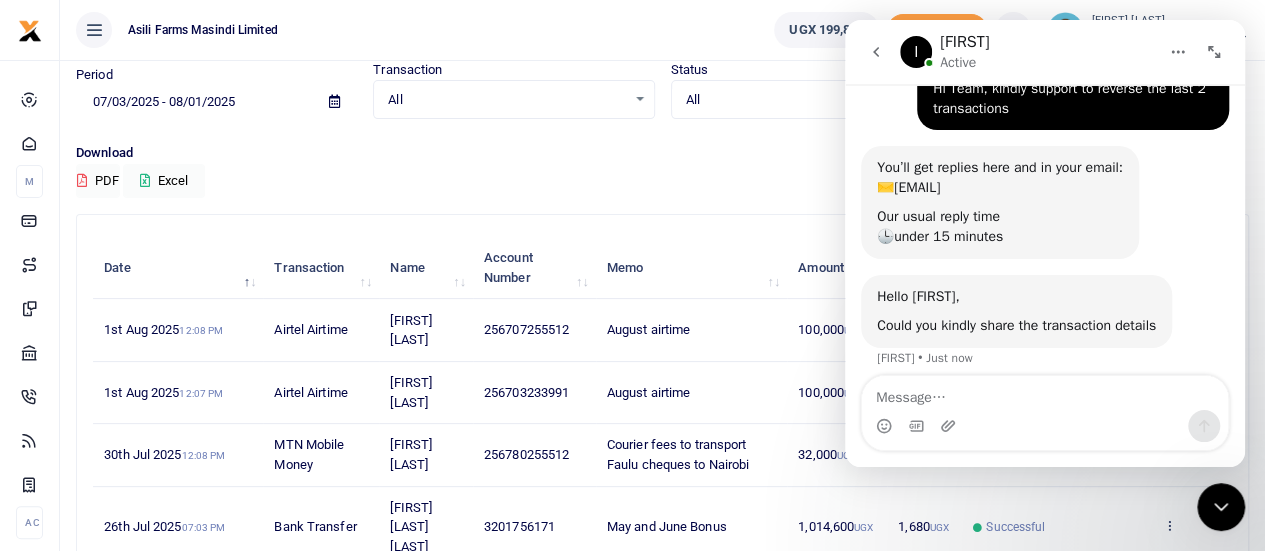 scroll, scrollTop: 111, scrollLeft: 0, axis: vertical 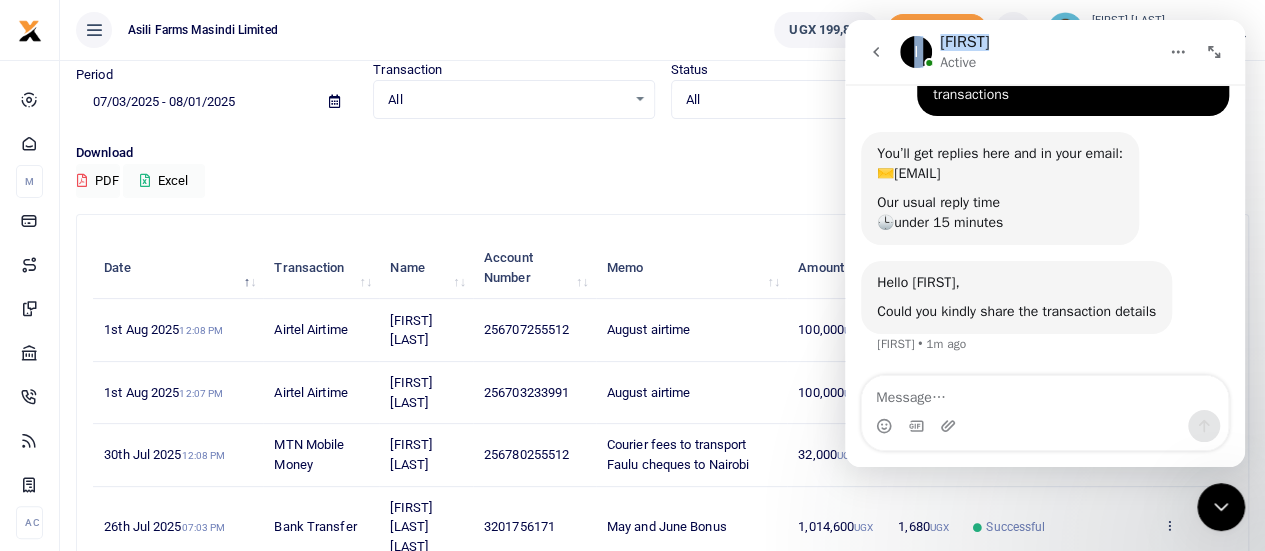 drag, startPoint x: 1059, startPoint y: 32, endPoint x: 762, endPoint y: 19, distance: 297.28436 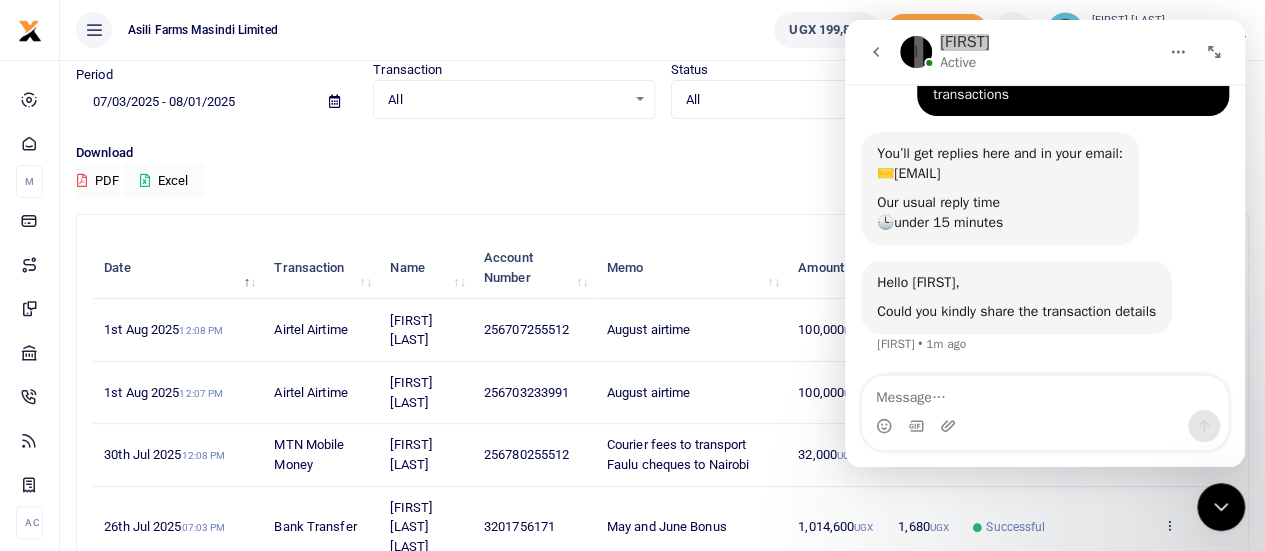 click on "I Ibrahim Active" at bounding box center [1029, 52] 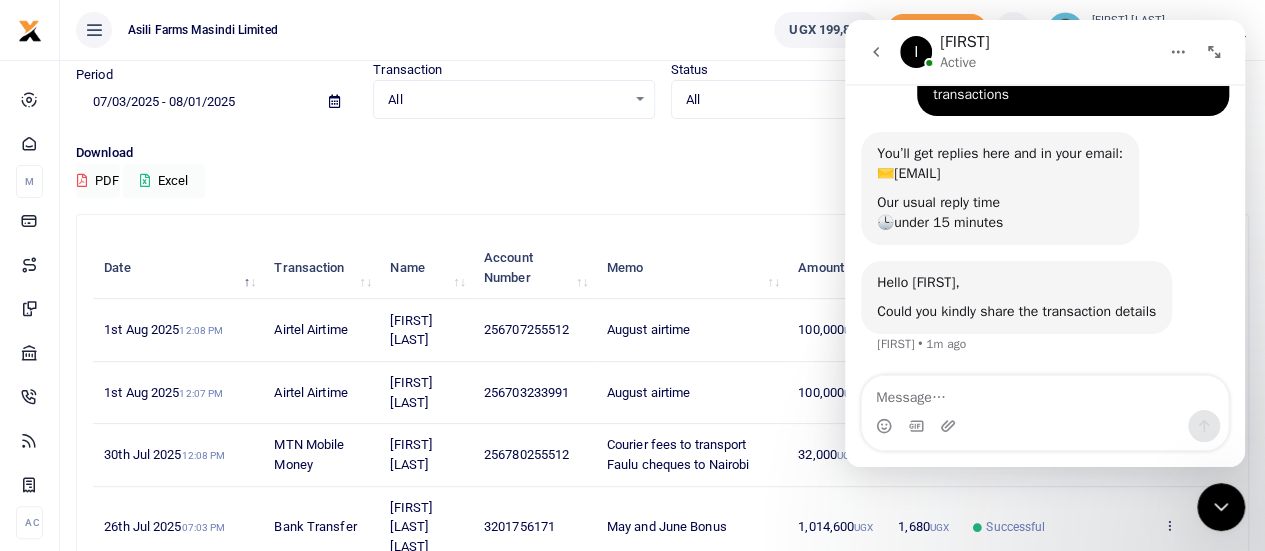 click 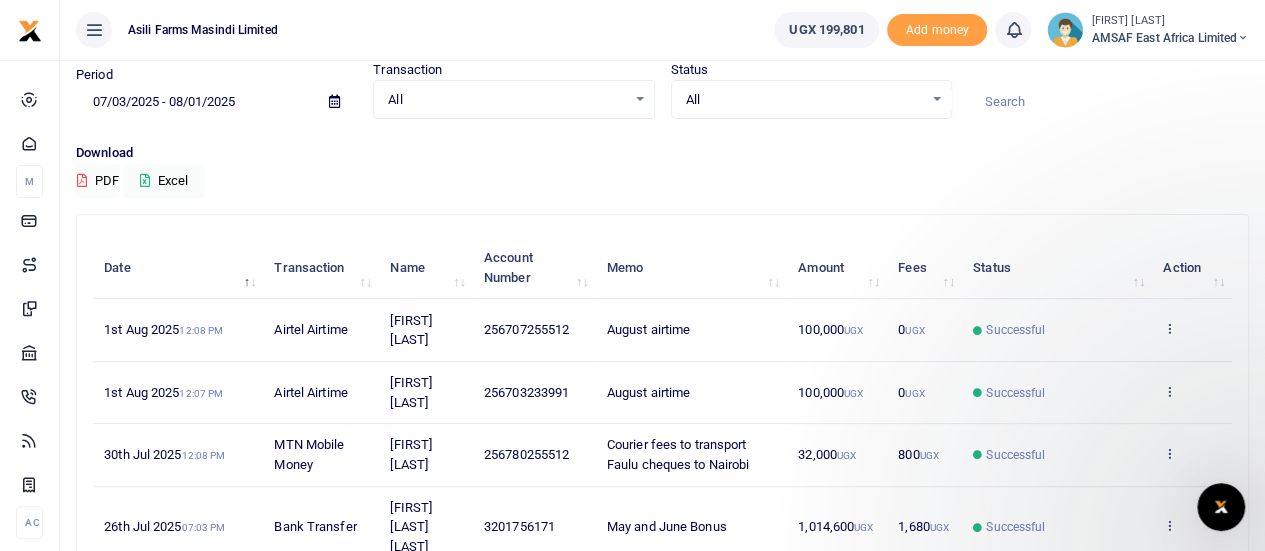 scroll, scrollTop: 0, scrollLeft: 0, axis: both 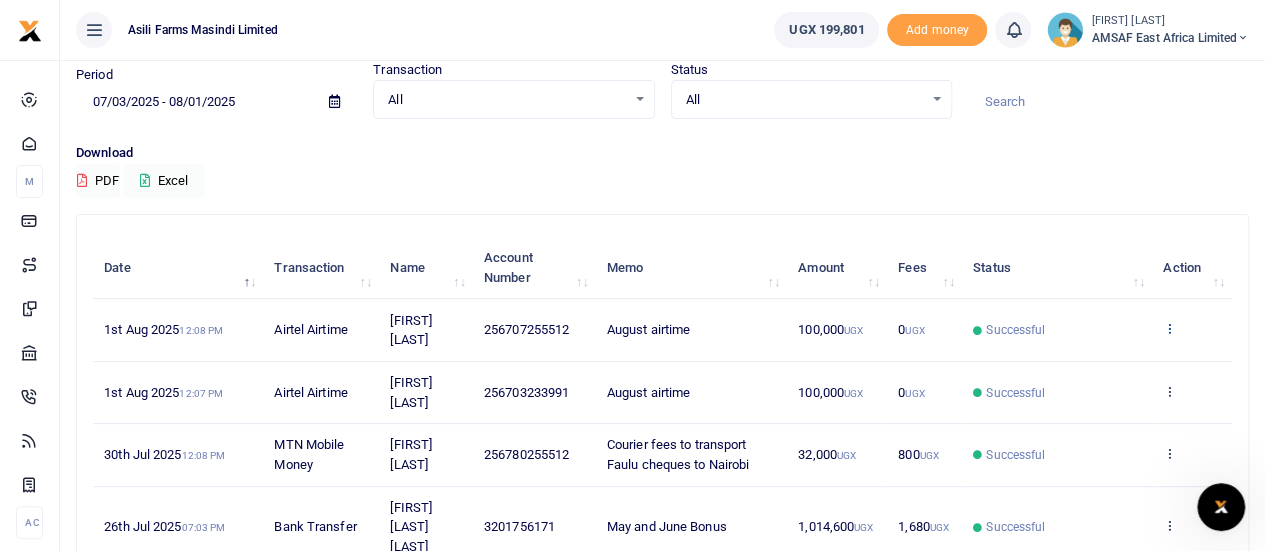 click at bounding box center (1169, 328) 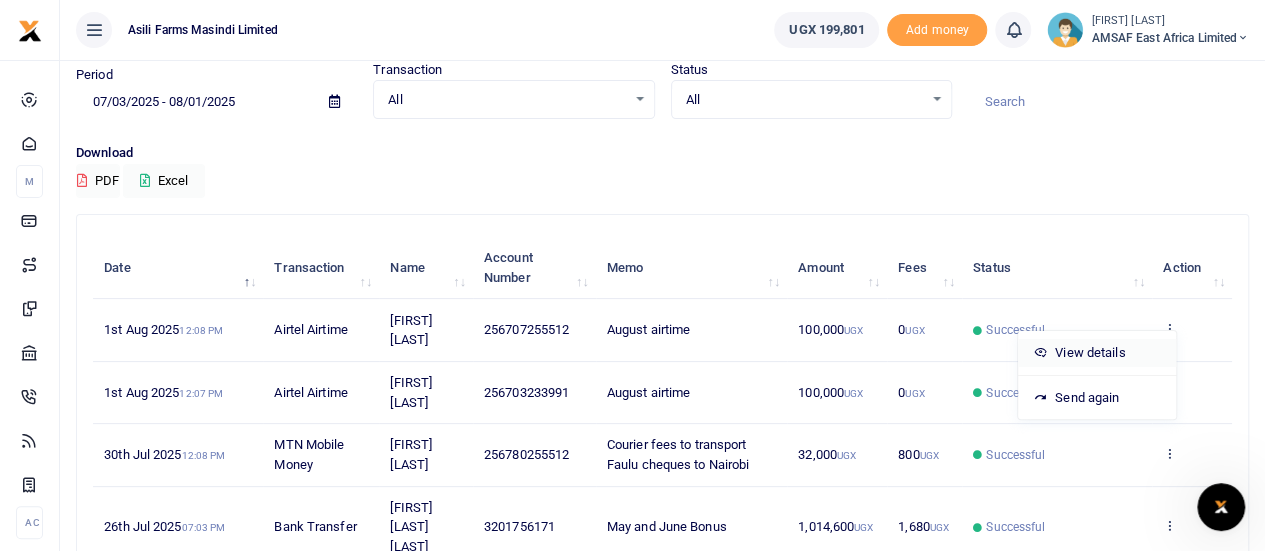 click on "View details" at bounding box center (1097, 353) 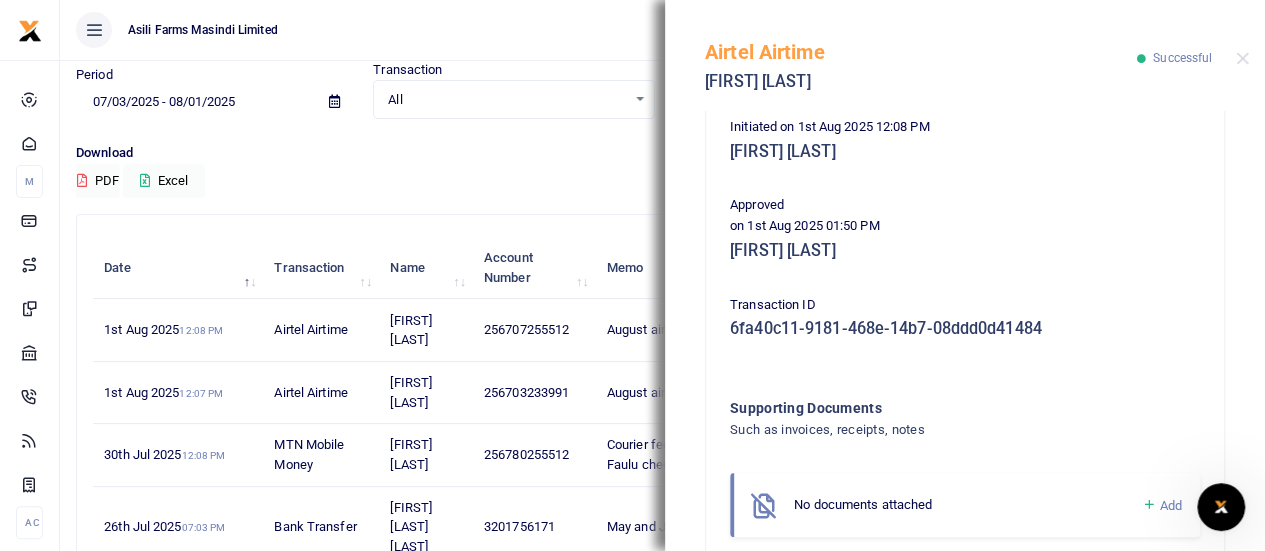 scroll, scrollTop: 254, scrollLeft: 0, axis: vertical 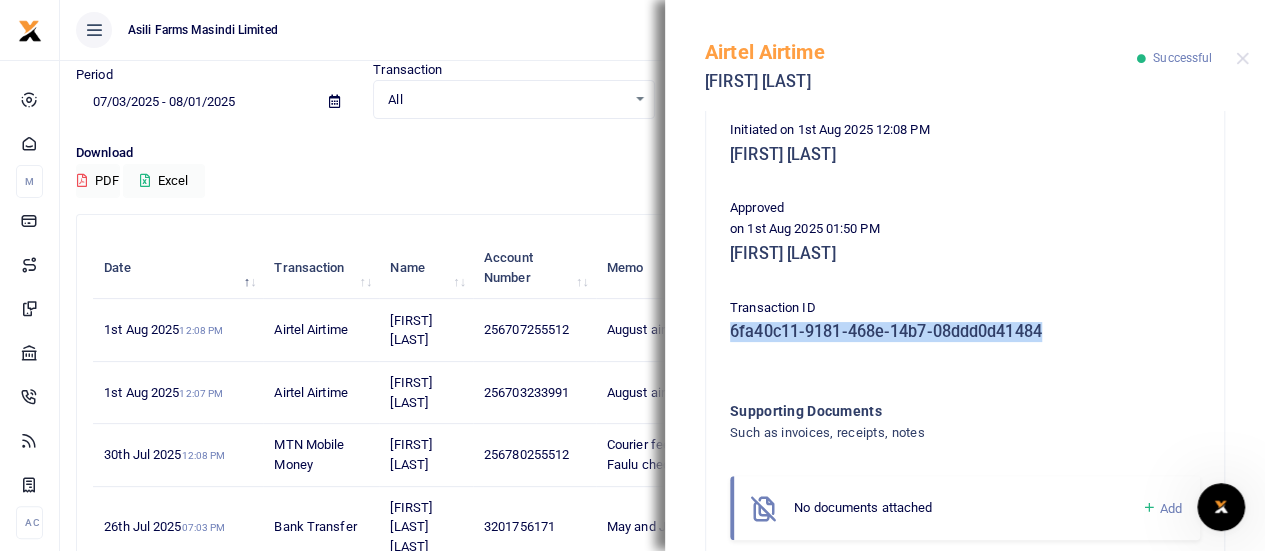 drag, startPoint x: 729, startPoint y: 330, endPoint x: 1042, endPoint y: 328, distance: 313.00638 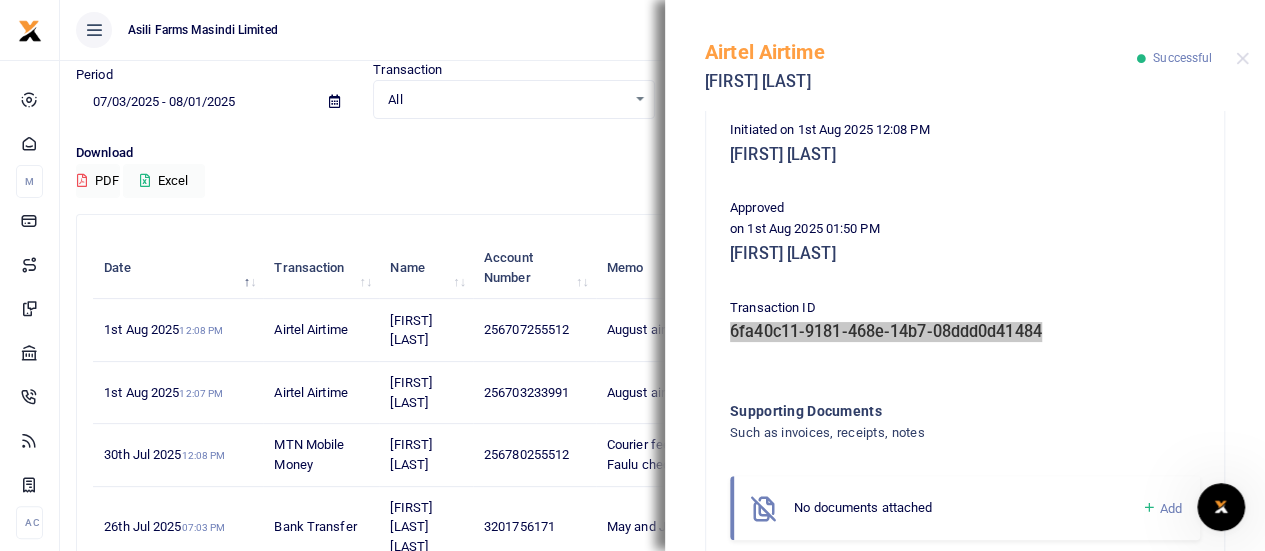 click 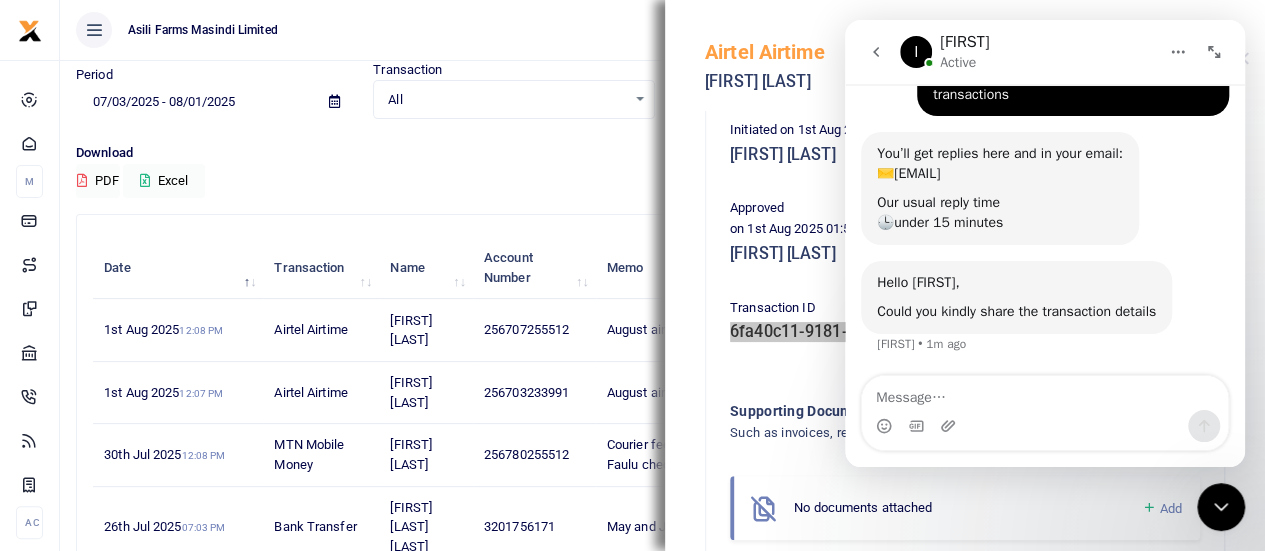 scroll, scrollTop: 111, scrollLeft: 0, axis: vertical 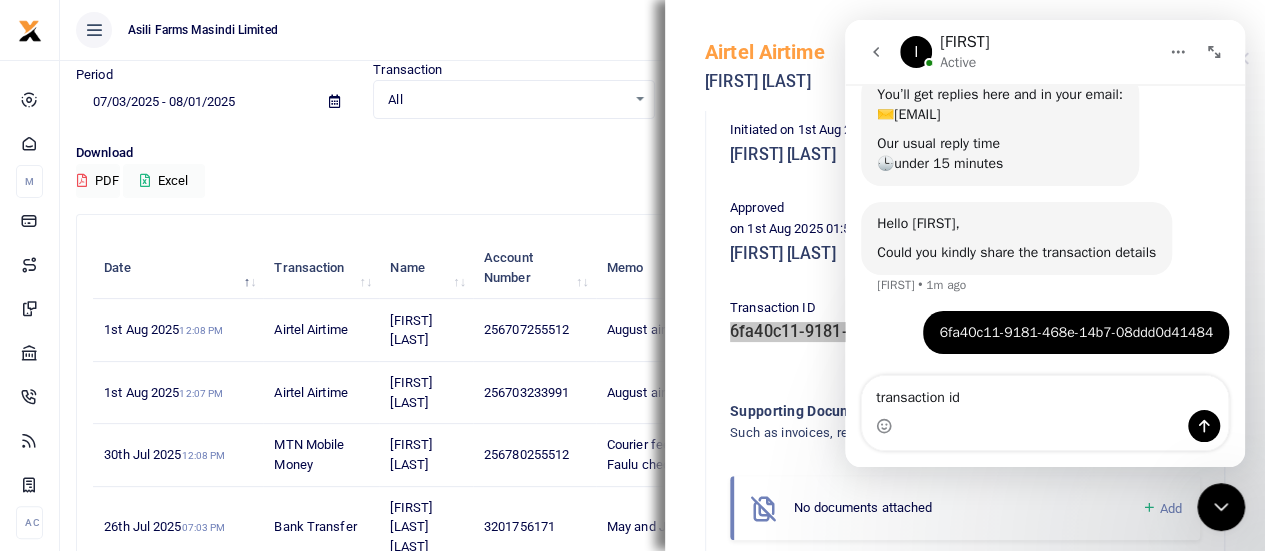 type on "transaction id 1" 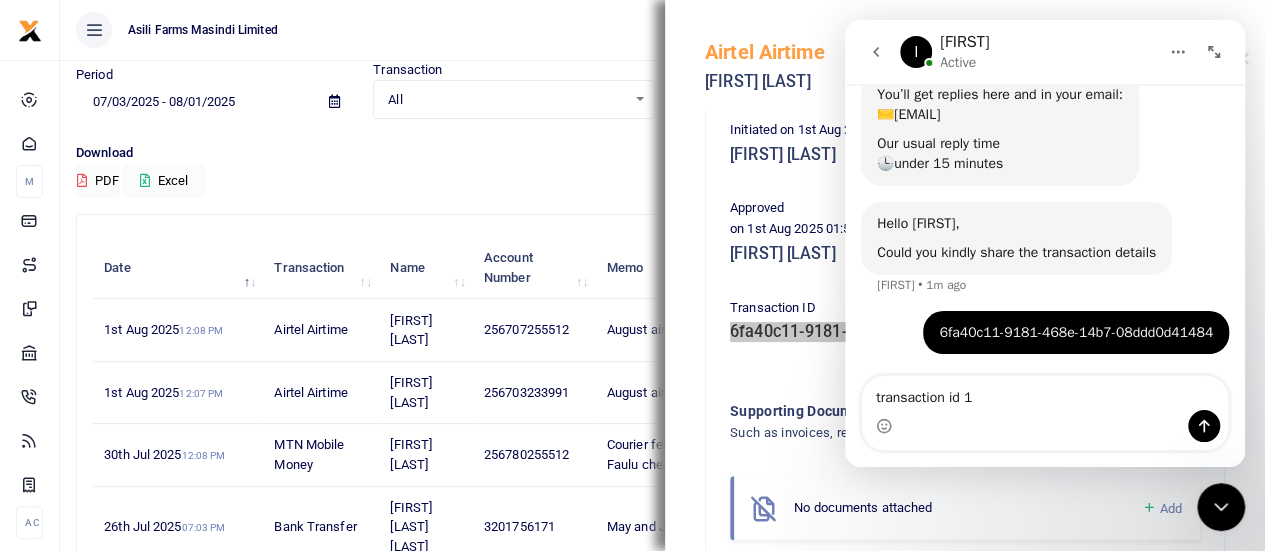 type 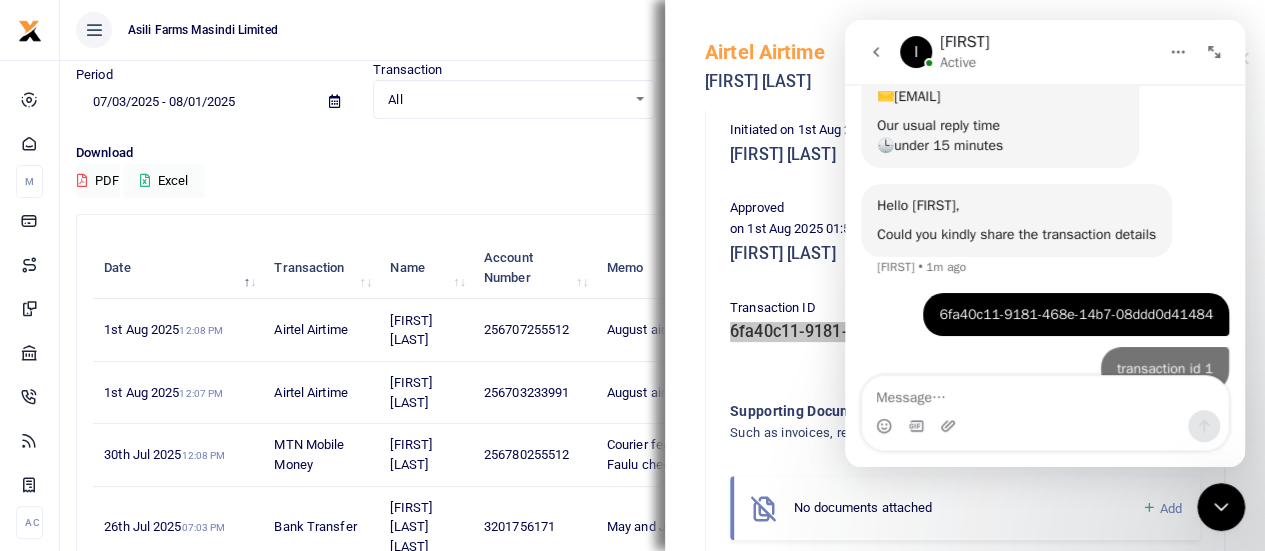 scroll, scrollTop: 216, scrollLeft: 0, axis: vertical 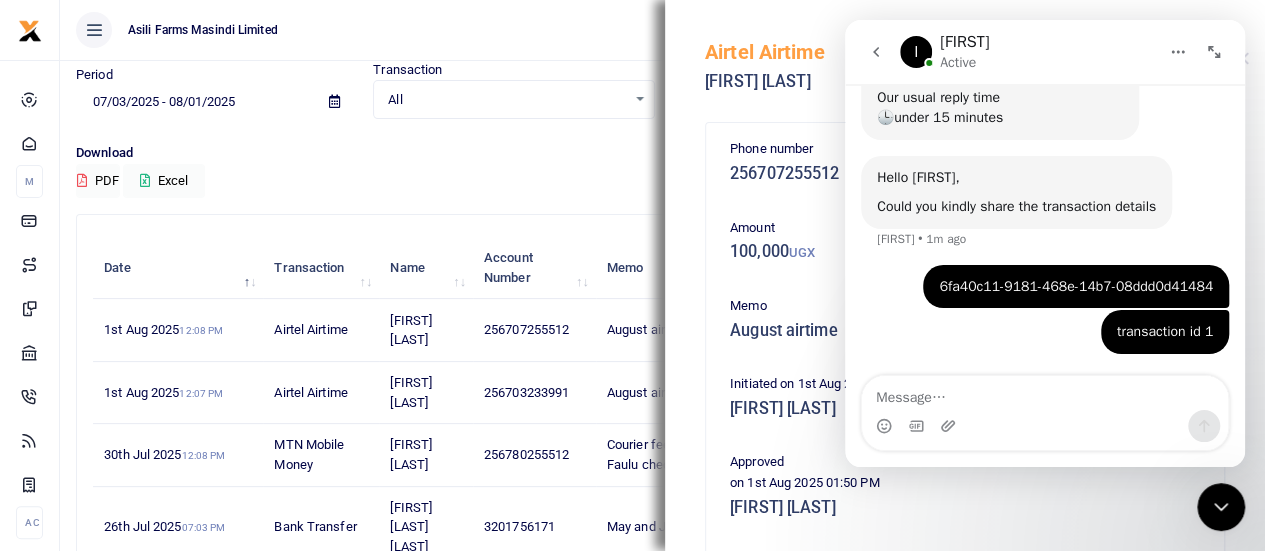 click on "Download" at bounding box center (662, 153) 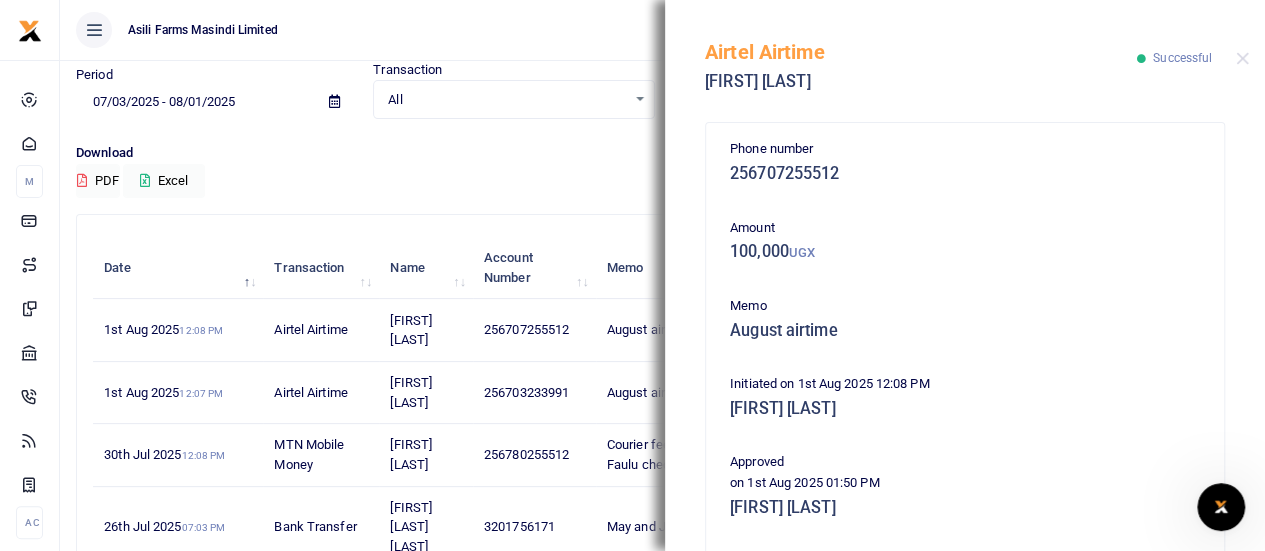 click on "Transactions
Period
07/03/2025 - 08/01/2025
Transaction
All Select an option...
All
Airtime
Internet
Utilities
Invoices
Mobile Money Payout
Deposits/Topup
Card creation
Taxes
Bank to Bank Transfer
Status
All Select an option...
All" at bounding box center (662, 547) 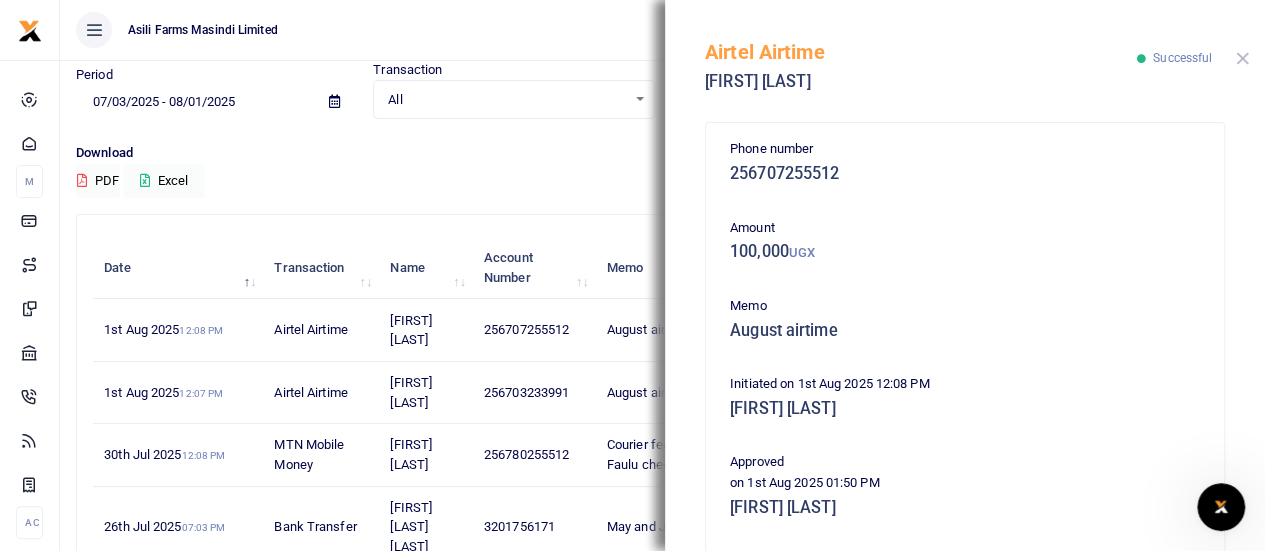 click at bounding box center [1242, 58] 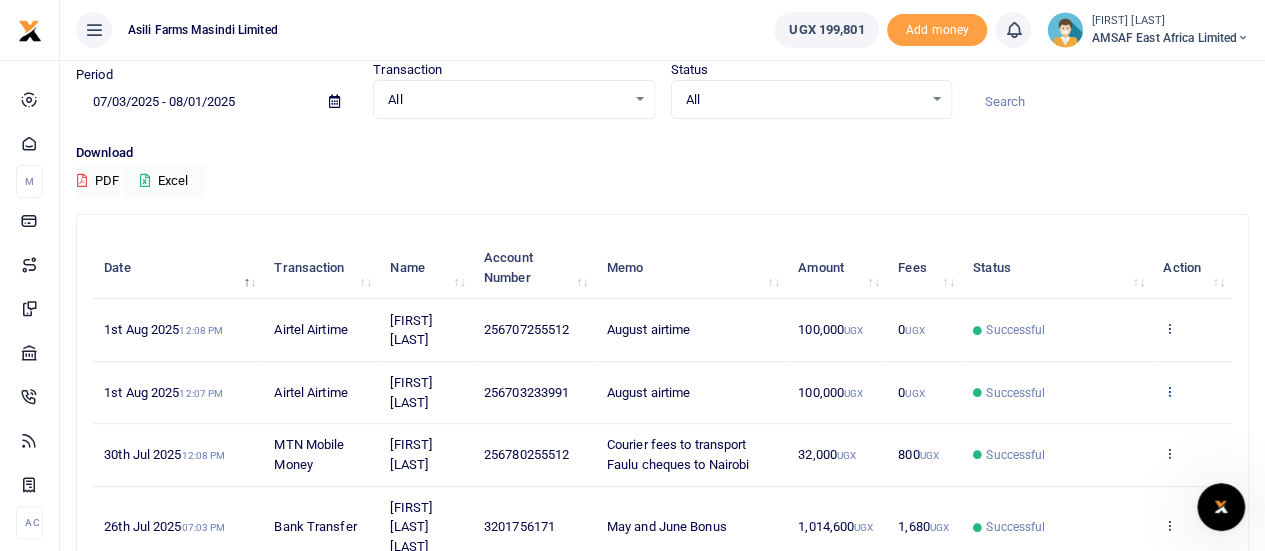 click at bounding box center (1169, 391) 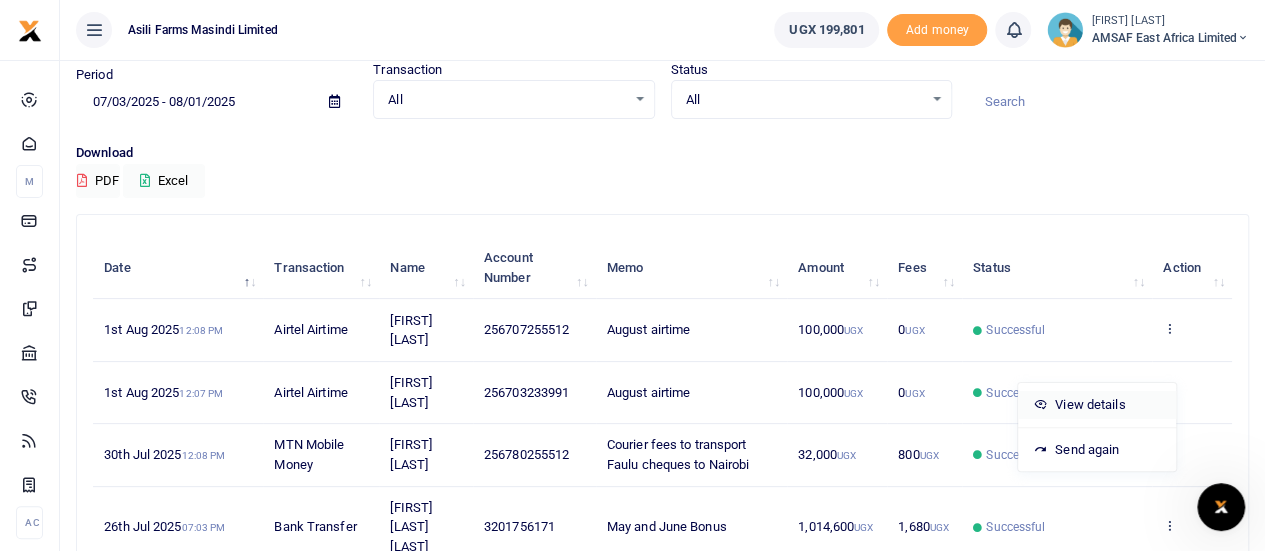 click on "View details" at bounding box center [1097, 405] 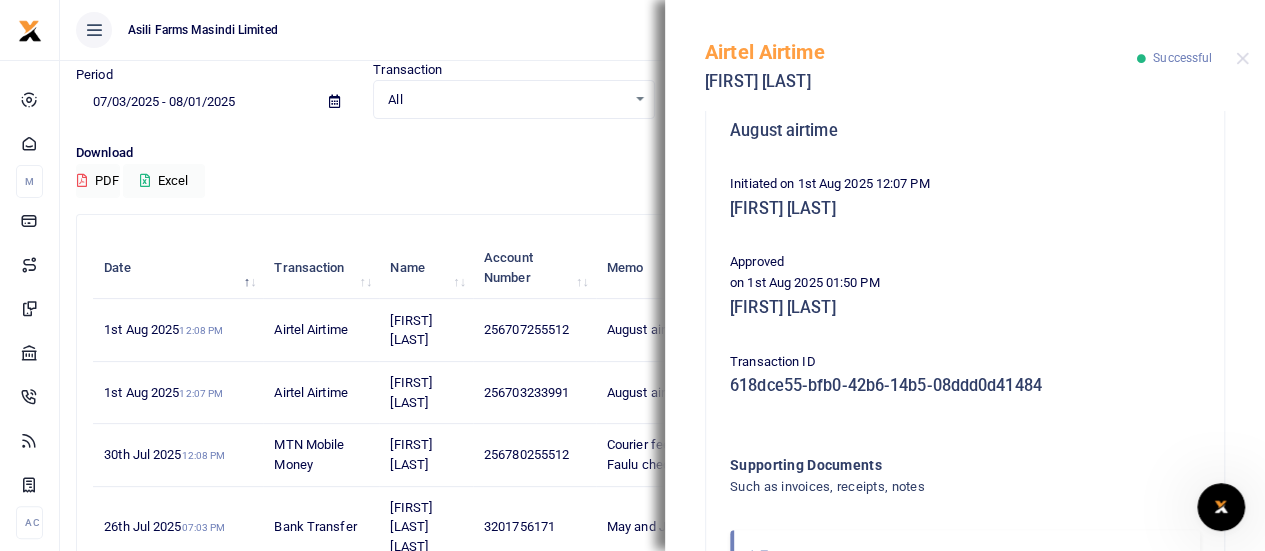 scroll, scrollTop: 300, scrollLeft: 0, axis: vertical 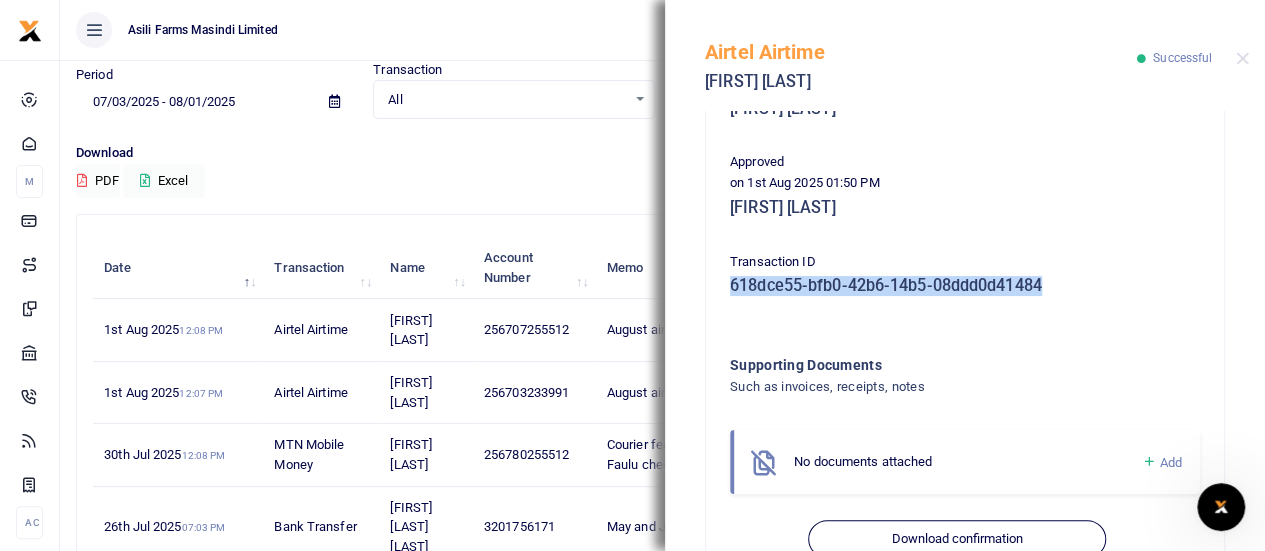 drag, startPoint x: 730, startPoint y: 281, endPoint x: 1042, endPoint y: 284, distance: 312.01443 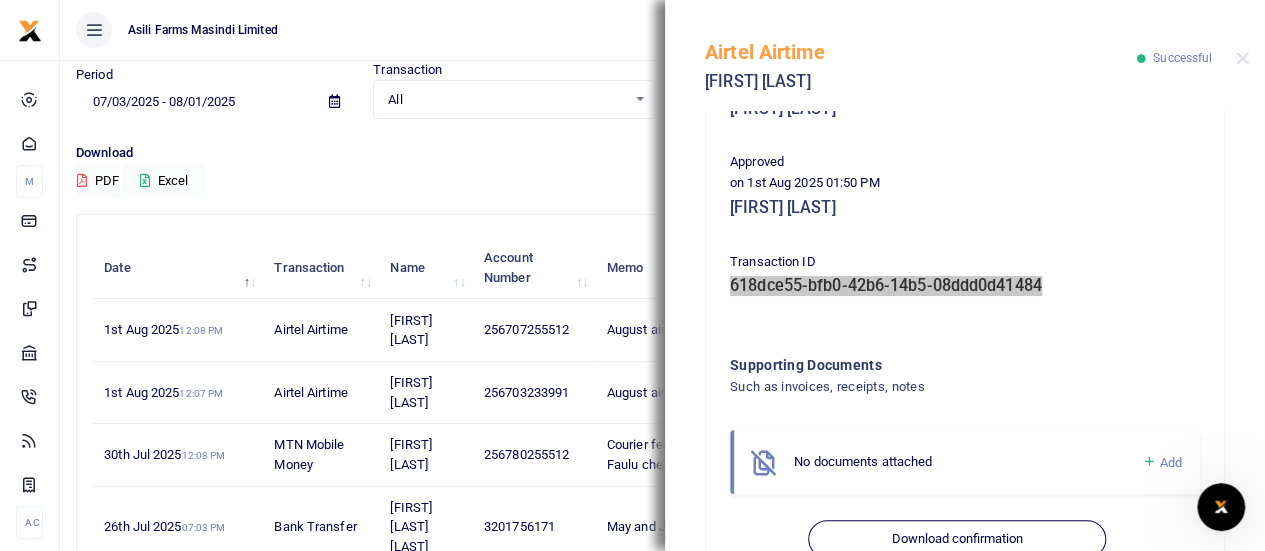 click at bounding box center (1221, 507) 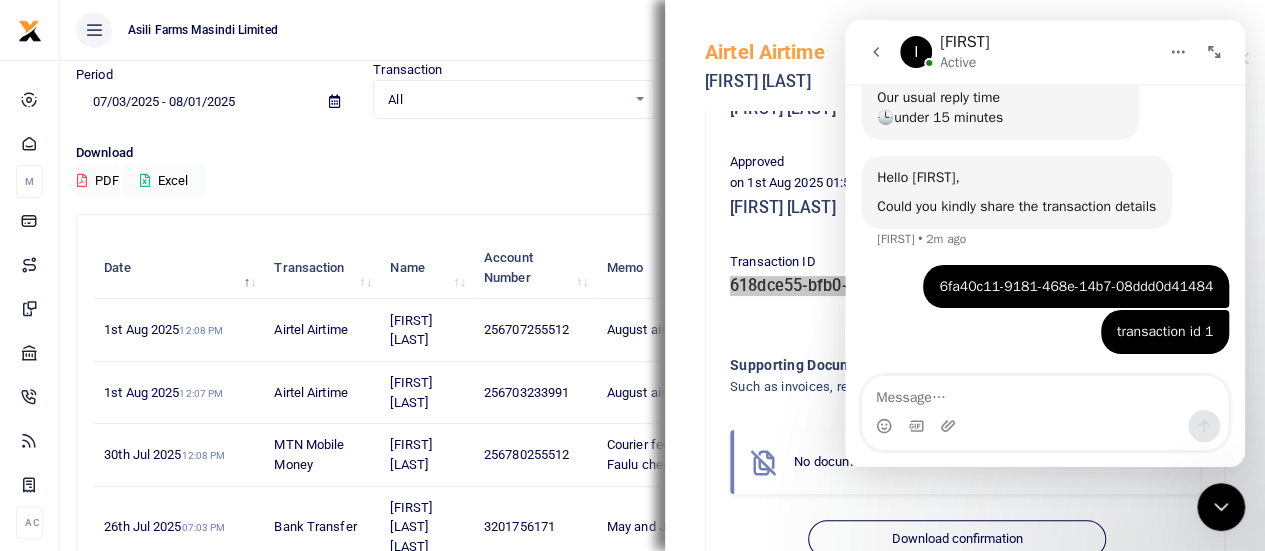 scroll, scrollTop: 216, scrollLeft: 0, axis: vertical 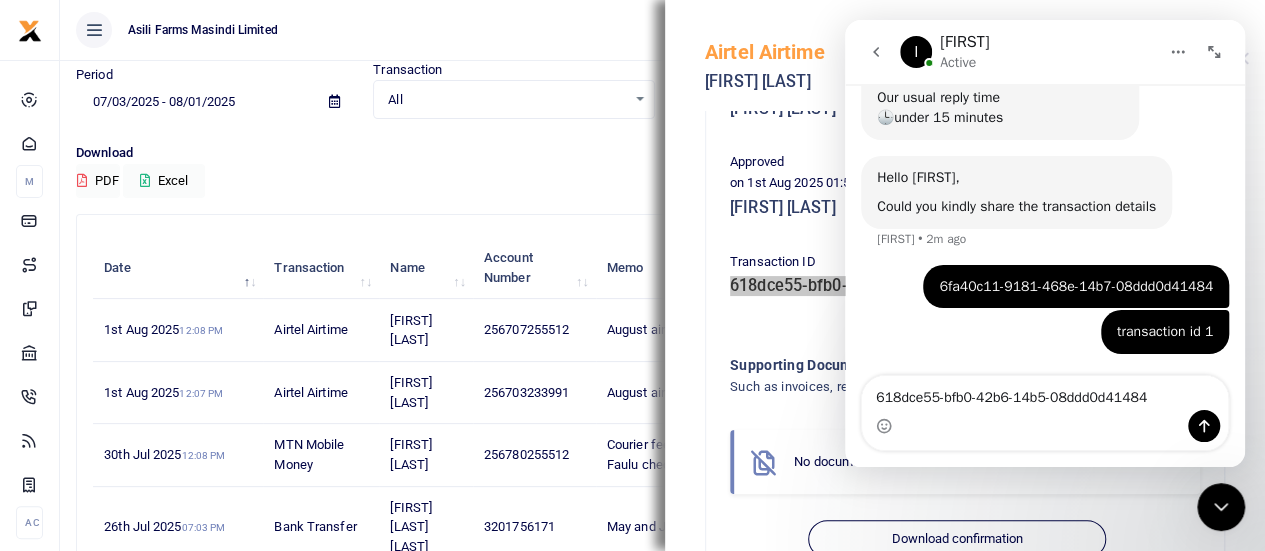 type on "618dce55-bfb0-42b6-14b5-08ddd0d41484" 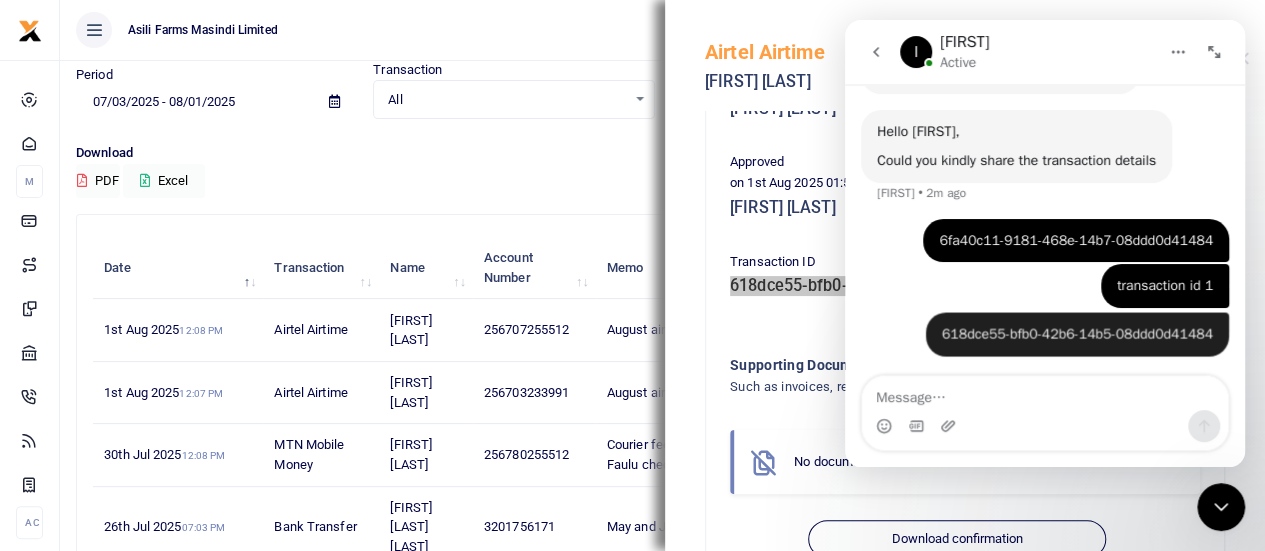 scroll, scrollTop: 262, scrollLeft: 0, axis: vertical 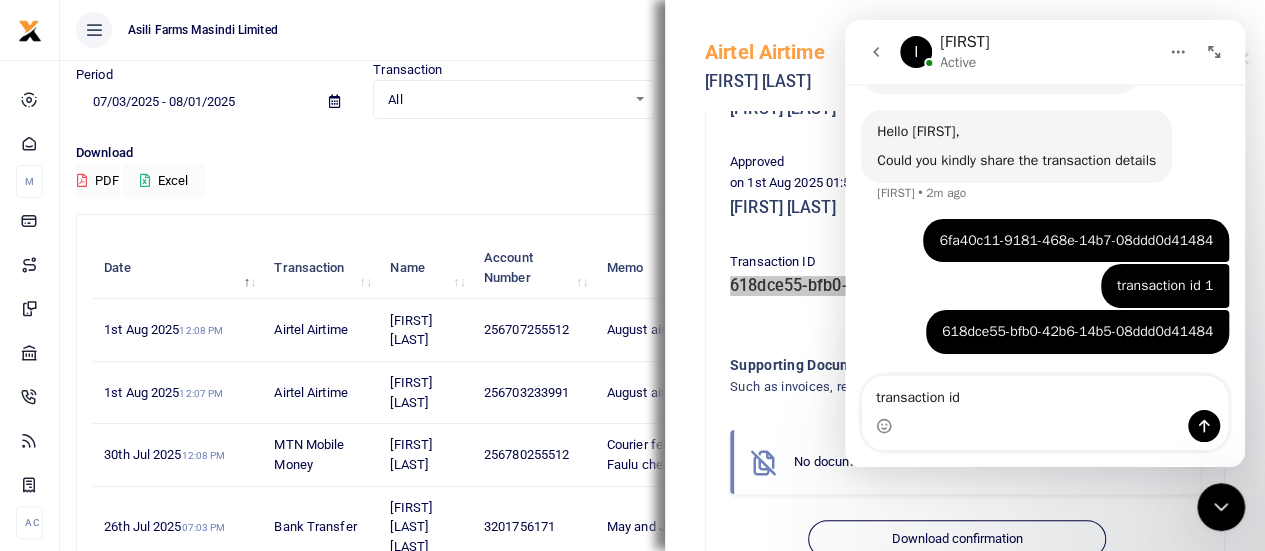 type on "transaction id 2" 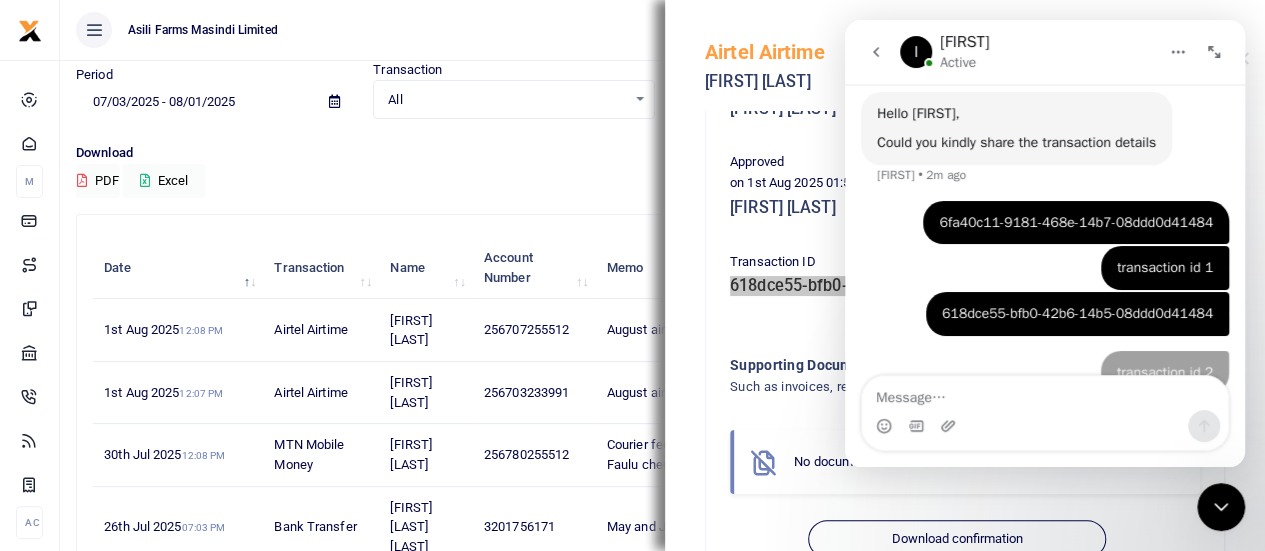 scroll, scrollTop: 307, scrollLeft: 0, axis: vertical 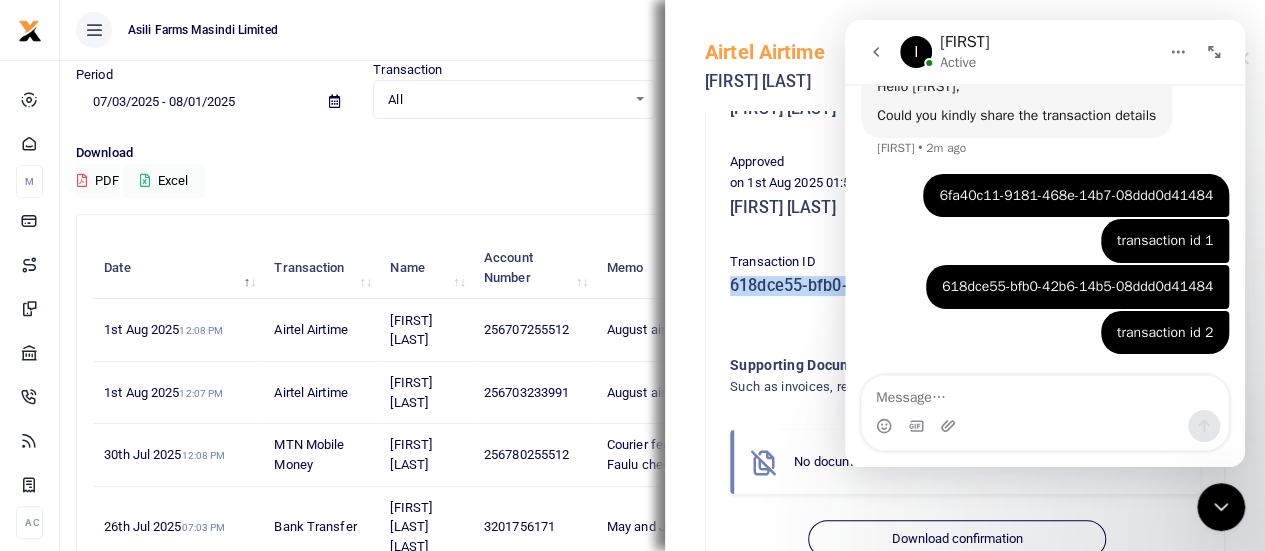 click on "Phone number
256703233991
Amount
100,000 UGX
Memo
August airtime
Initiated on 1st Aug 2025 12:07 PM
Rita Karungi
Approved
on 1st Aug 2025 01:50 PM
Dorothy Asiimwe
Transaction ID
618dce55-bfb0-42b6-14b5-08ddd0d41484
Supporting Documents" at bounding box center (965, 198) 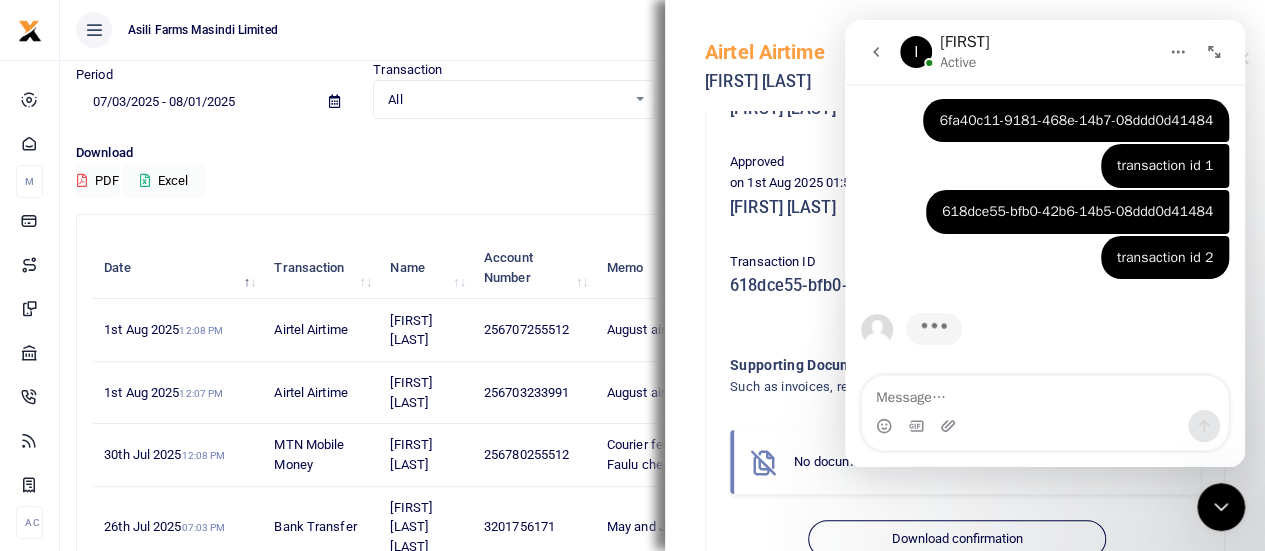 scroll, scrollTop: 384, scrollLeft: 0, axis: vertical 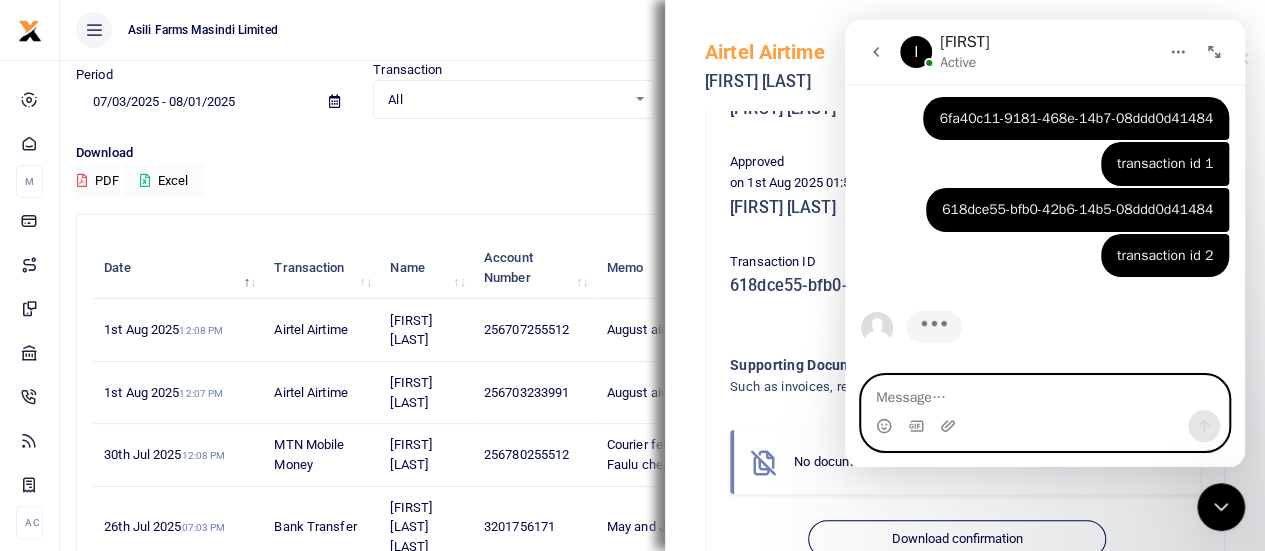 click at bounding box center [1045, 393] 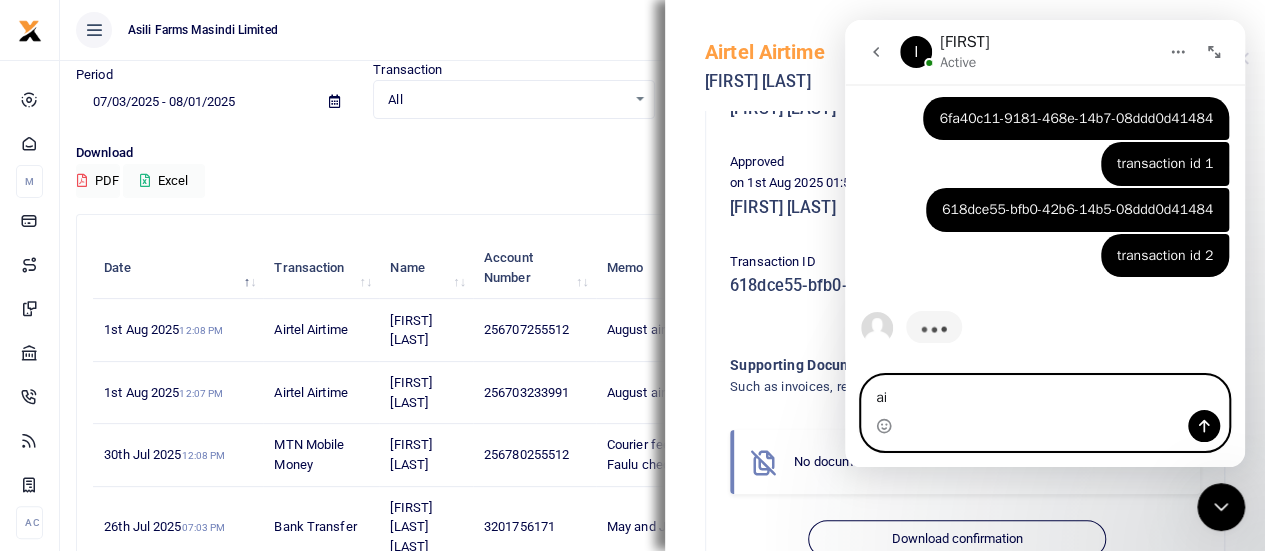 type on "a" 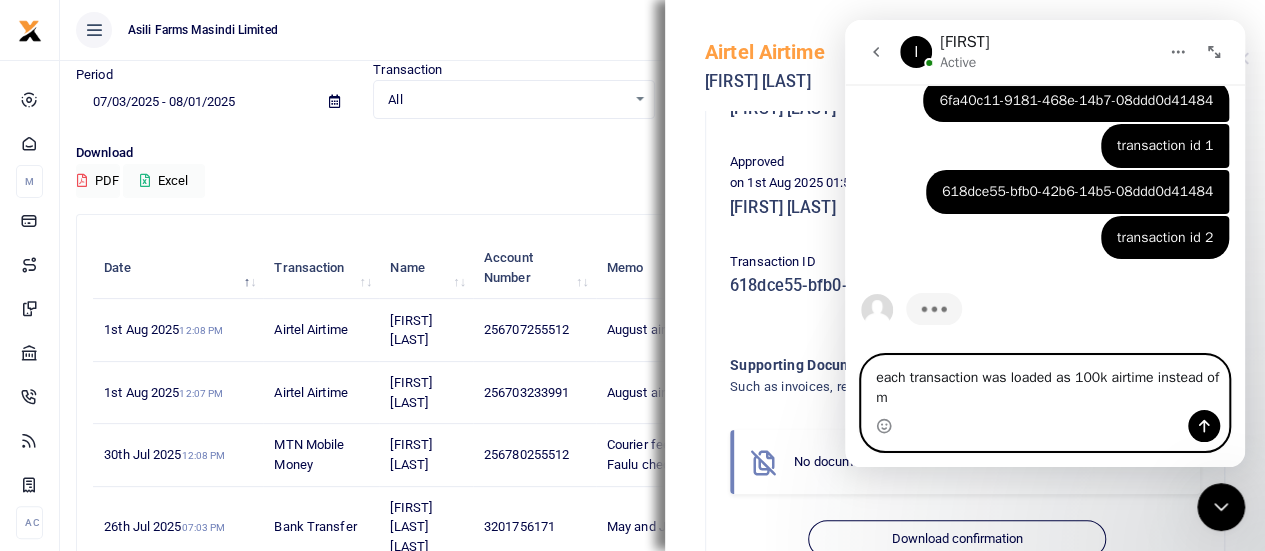 scroll, scrollTop: 404, scrollLeft: 0, axis: vertical 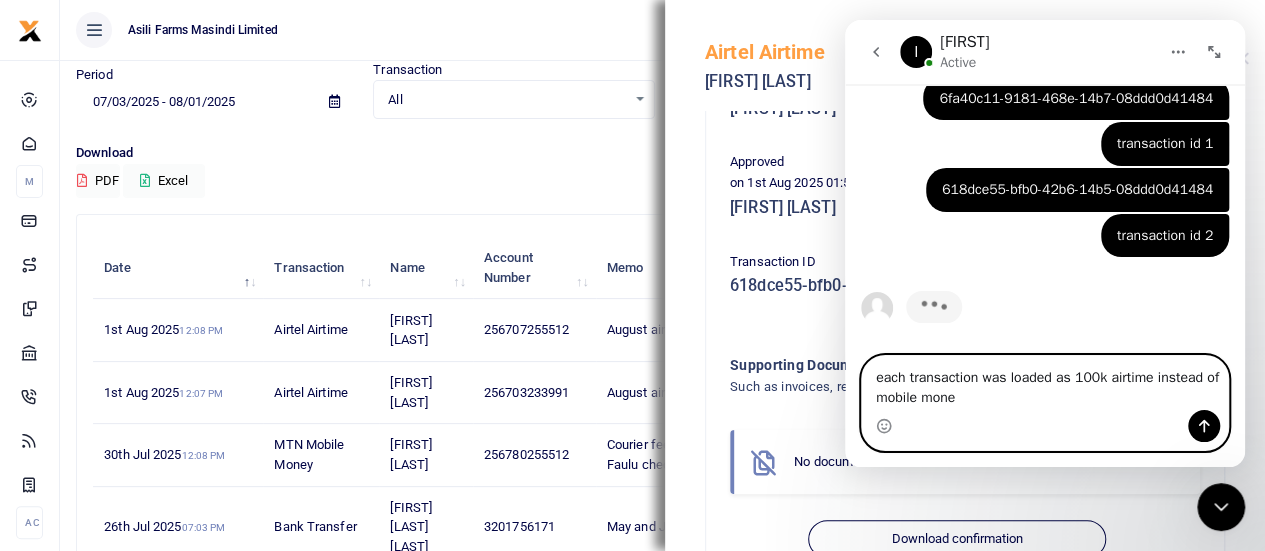 type on "each transaction was loaded as 100k airtime instead of mobile money" 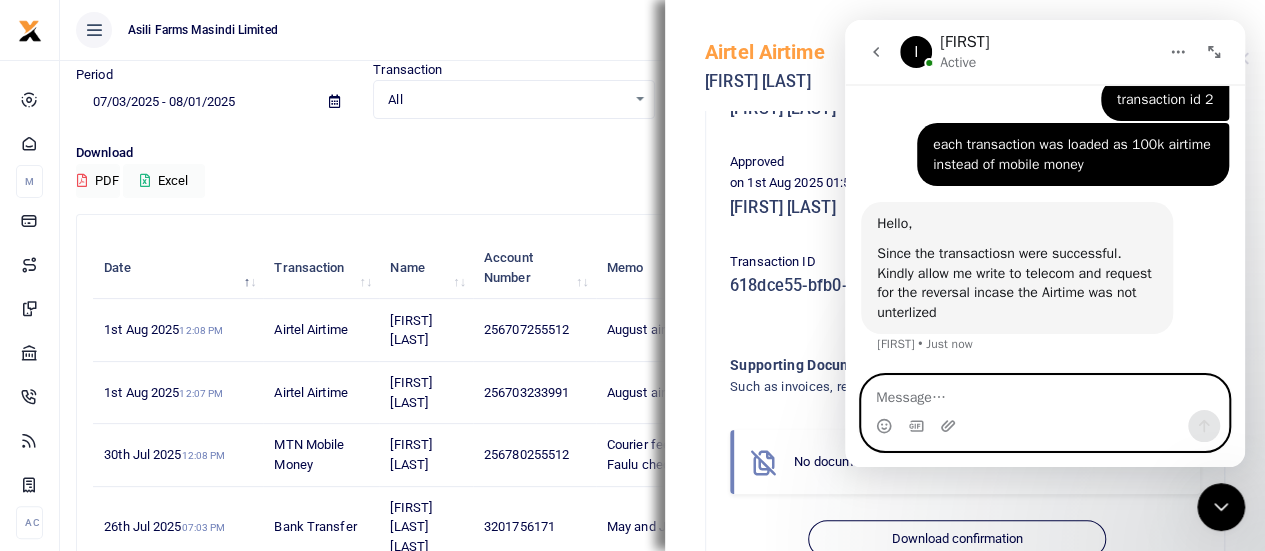 scroll, scrollTop: 520, scrollLeft: 0, axis: vertical 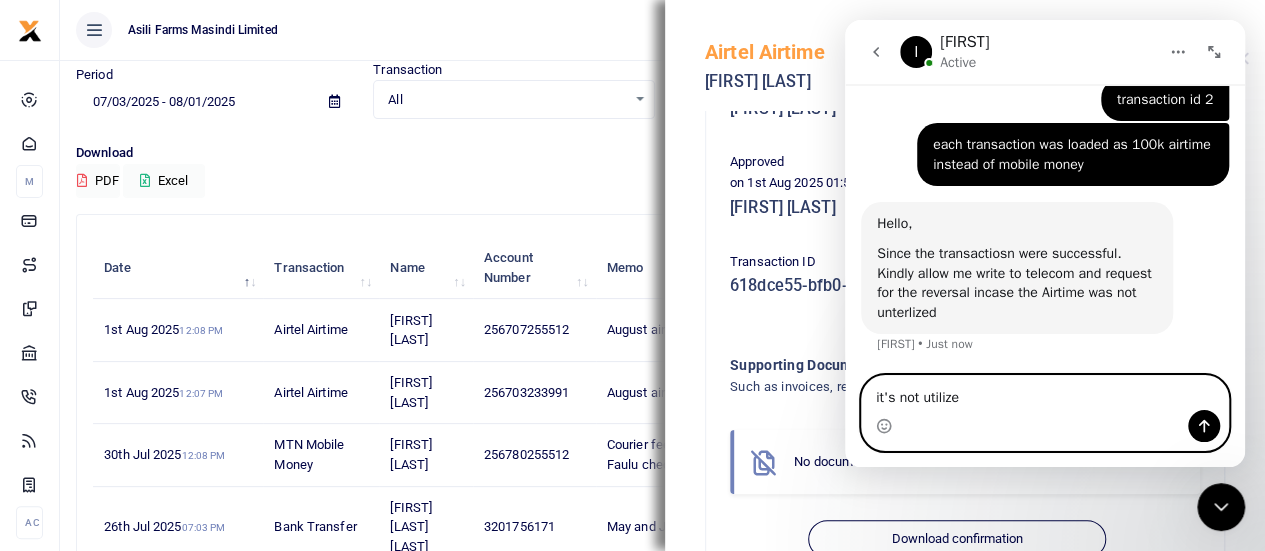 type on "it's not utilized" 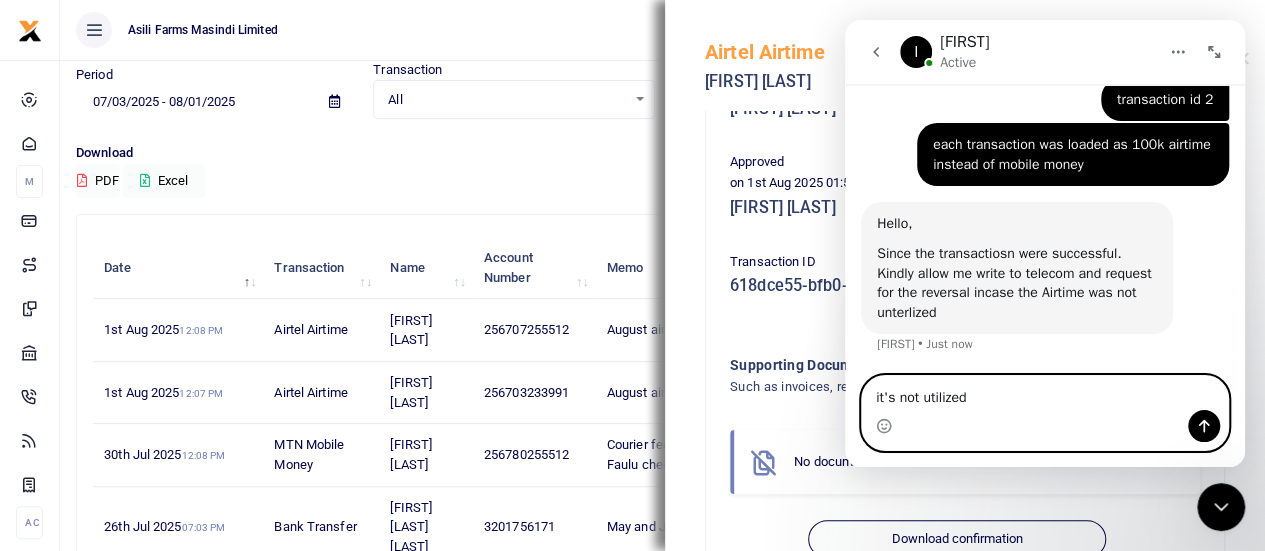 type 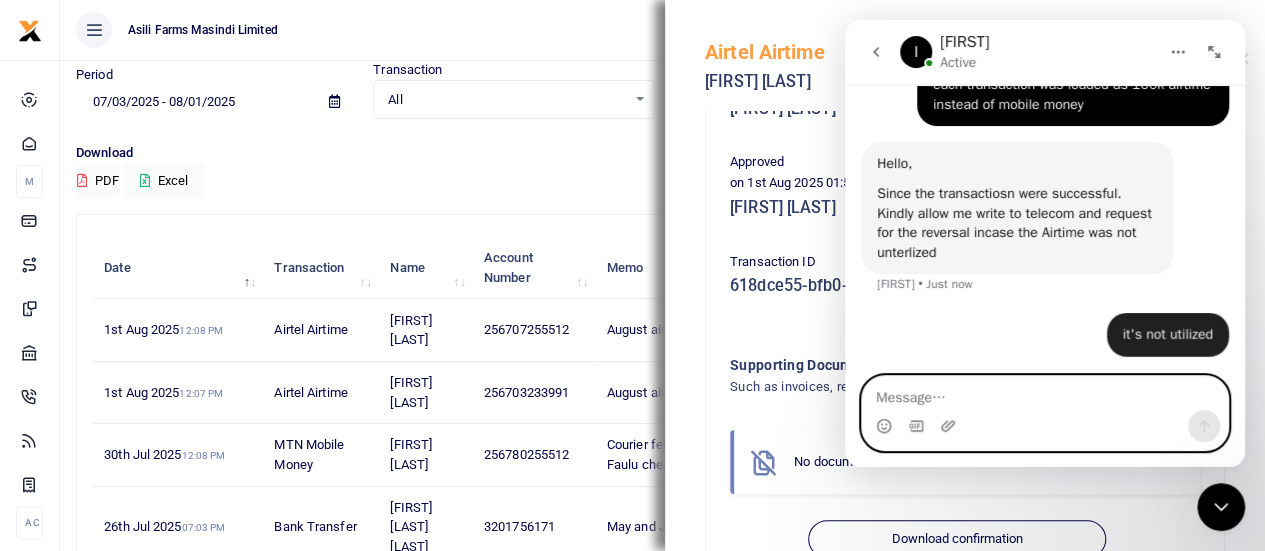 scroll, scrollTop: 580, scrollLeft: 0, axis: vertical 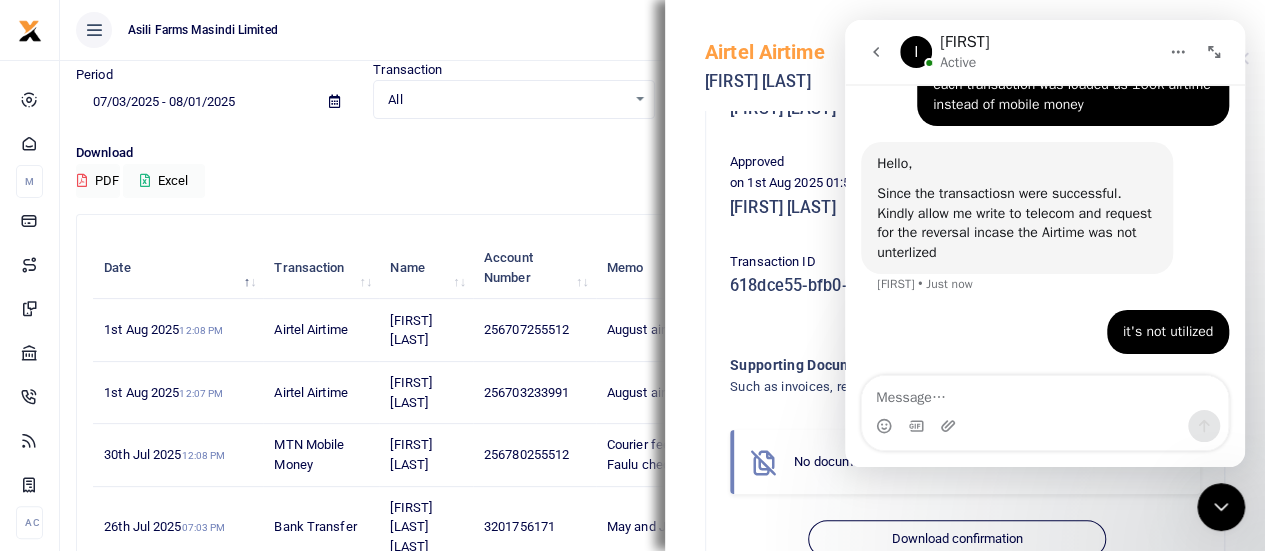 click 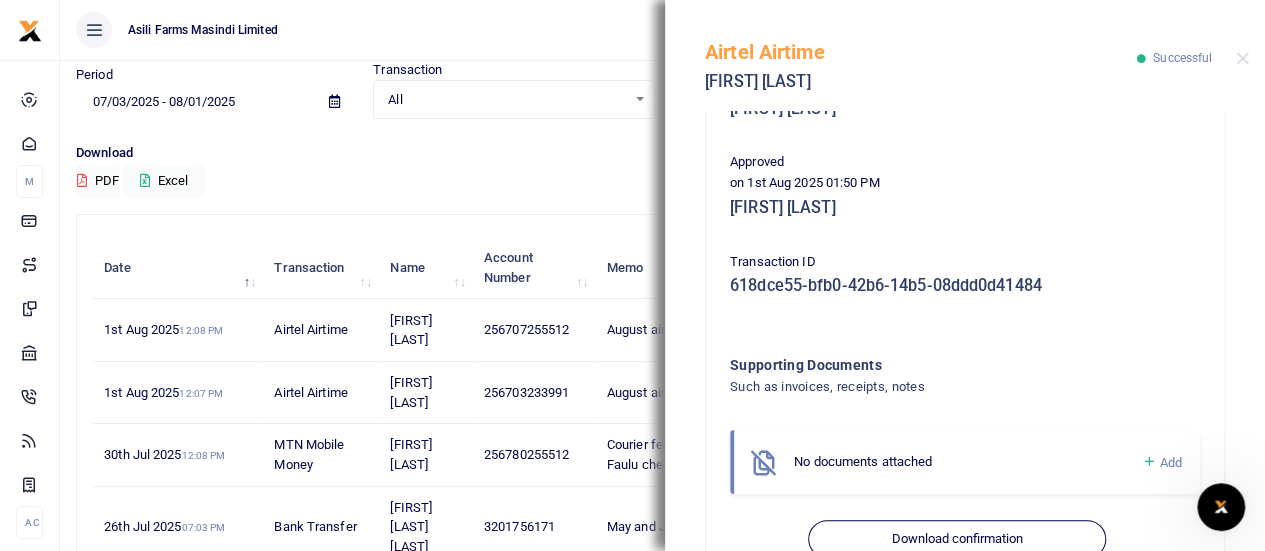 click on "Airtel Airtime
Emilly Ainembabazi
Successful" at bounding box center (965, 55) 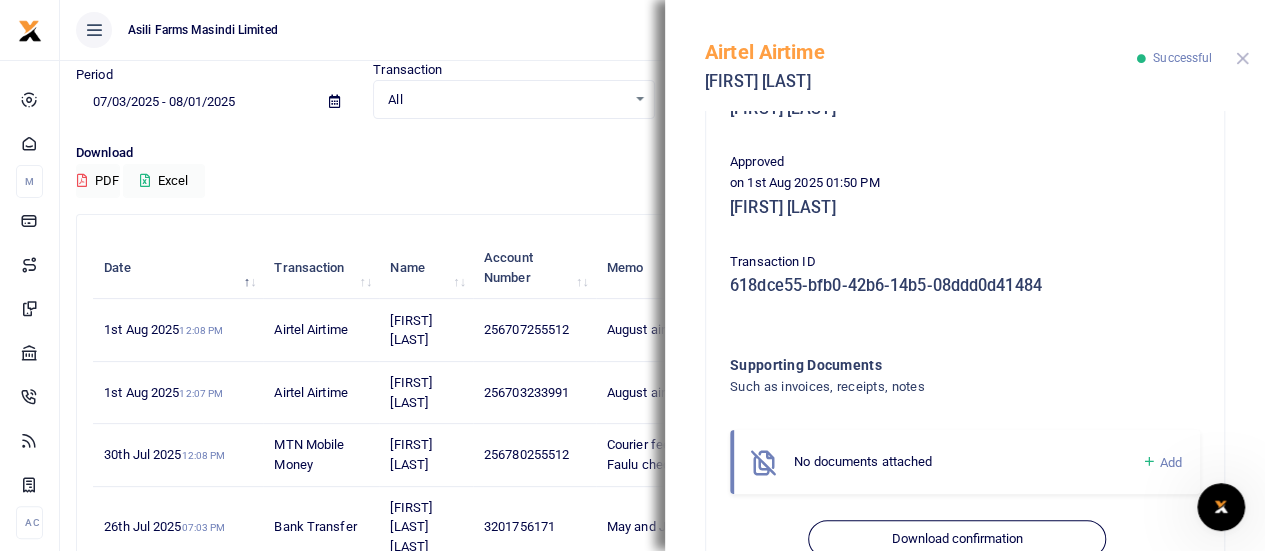 click at bounding box center [1242, 58] 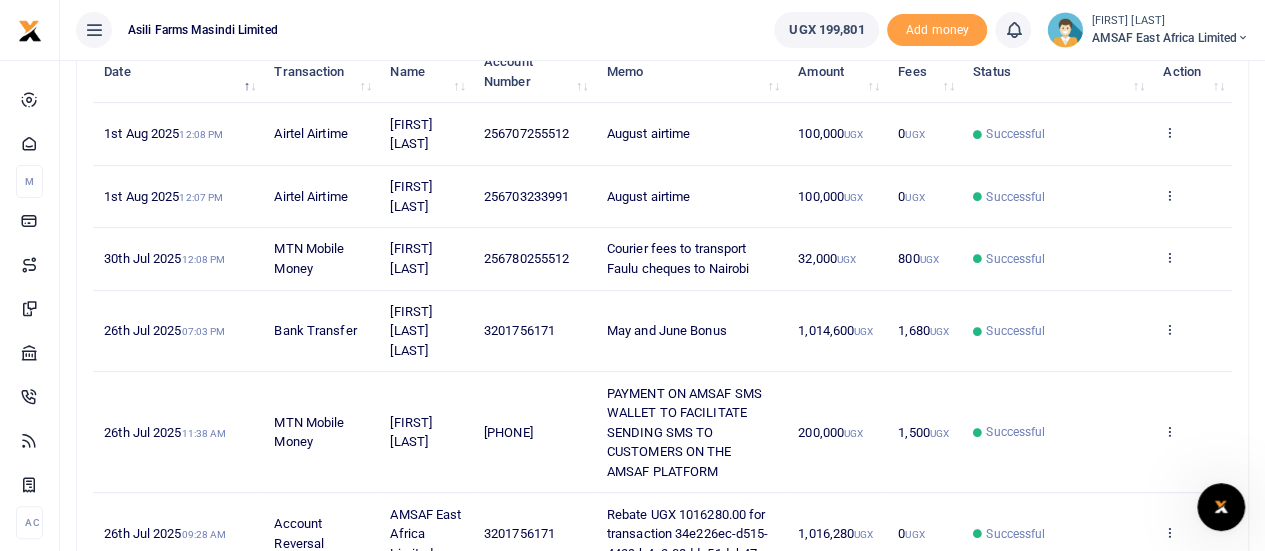scroll, scrollTop: 300, scrollLeft: 0, axis: vertical 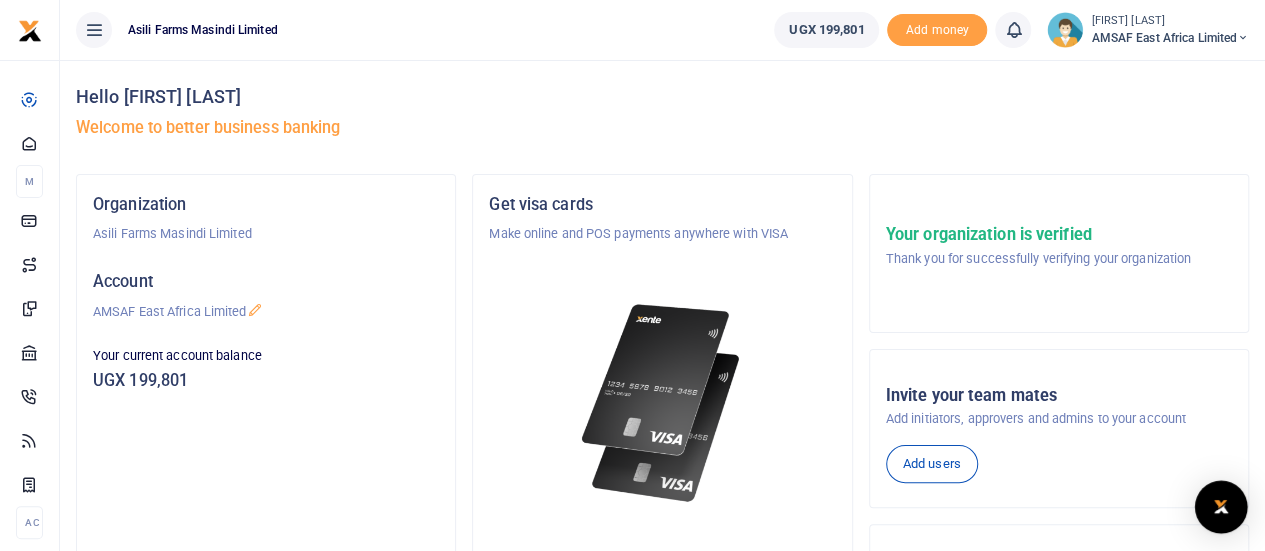 click at bounding box center (1221, 507) 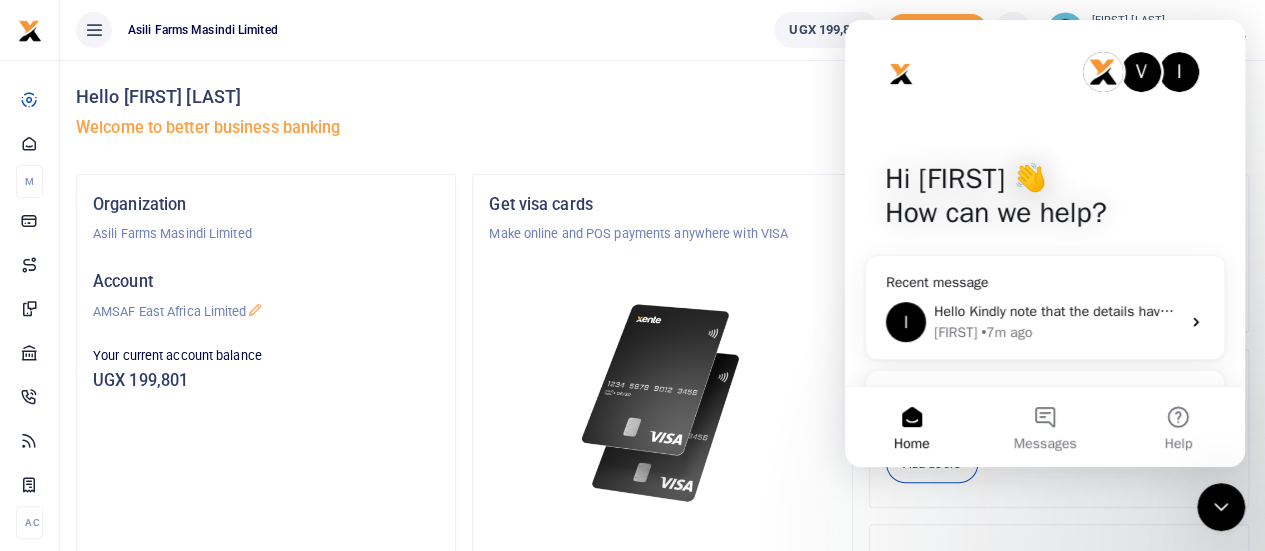scroll, scrollTop: 0, scrollLeft: 0, axis: both 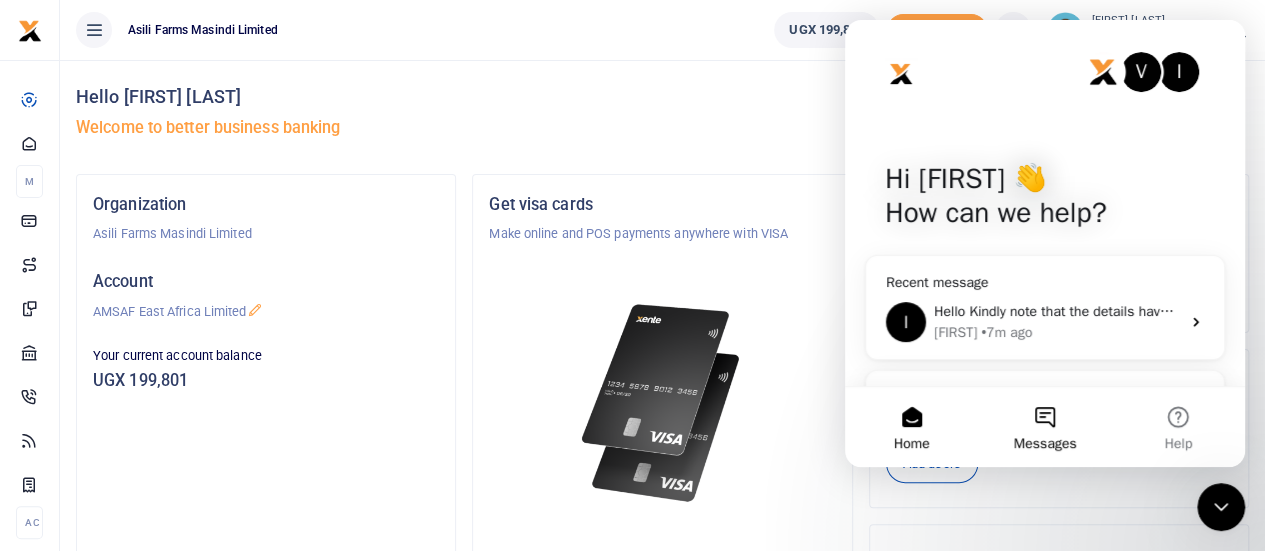 click on "Messages" at bounding box center (1044, 427) 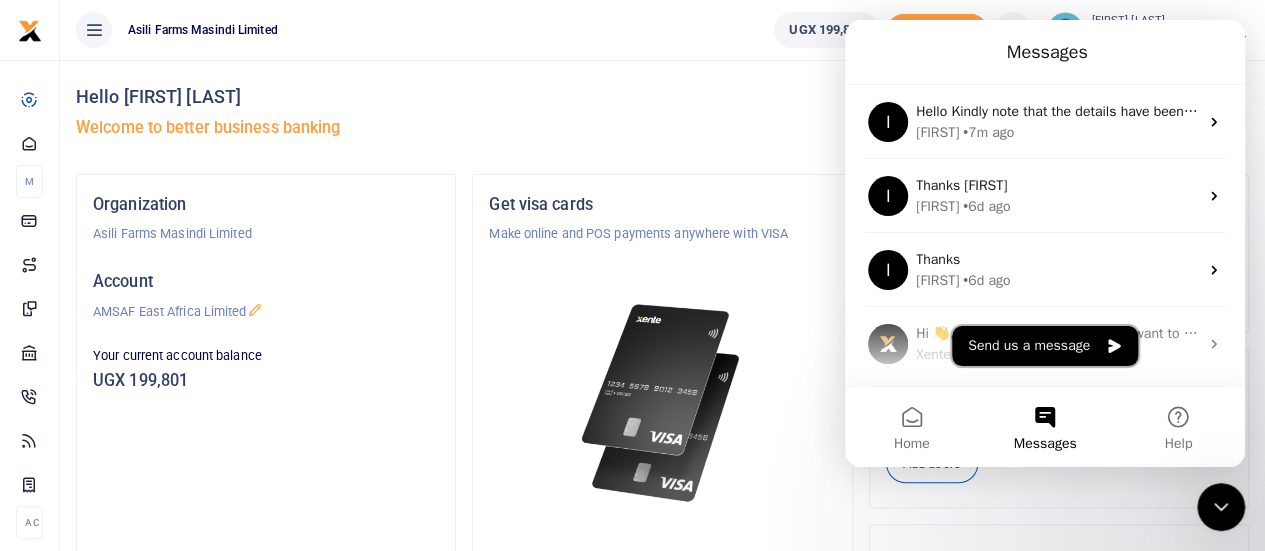 click on "Send us a message" at bounding box center (1045, 346) 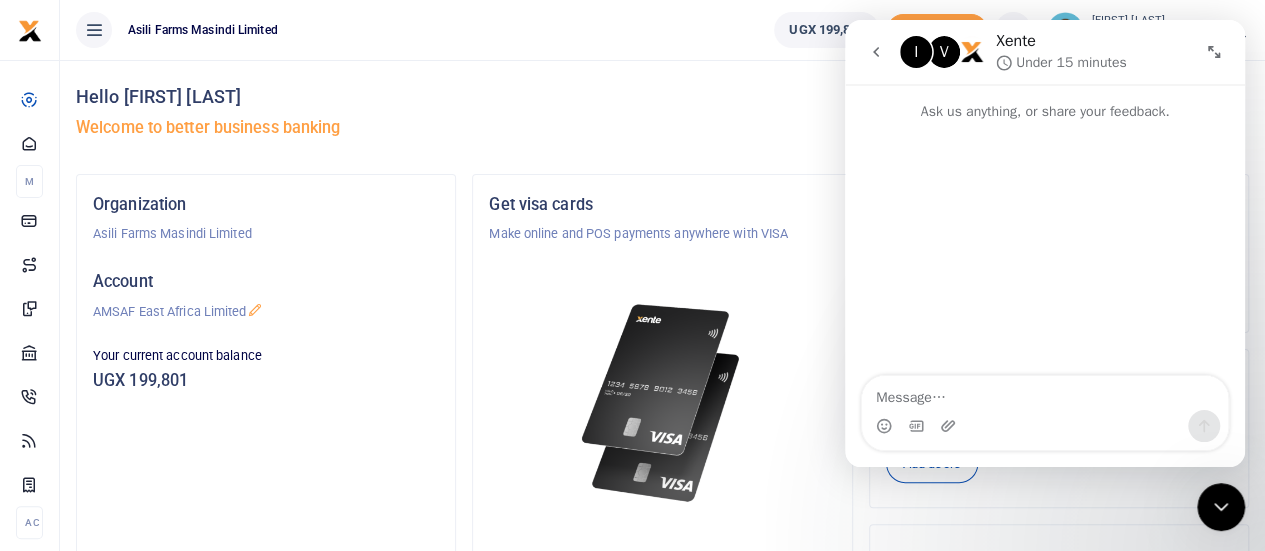click at bounding box center [876, 52] 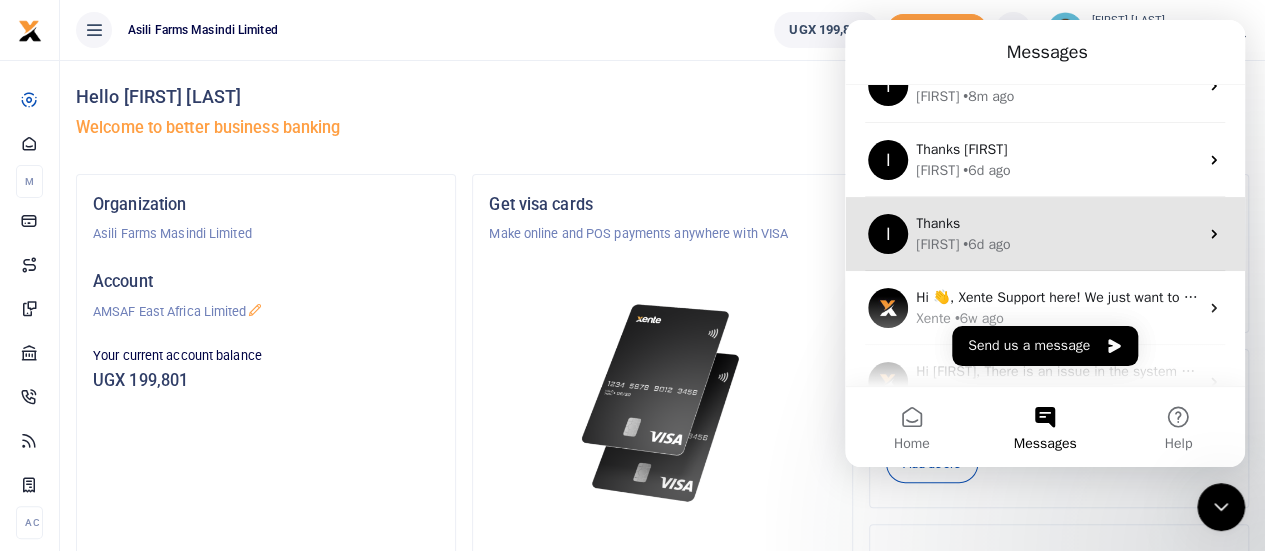 scroll, scrollTop: 0, scrollLeft: 0, axis: both 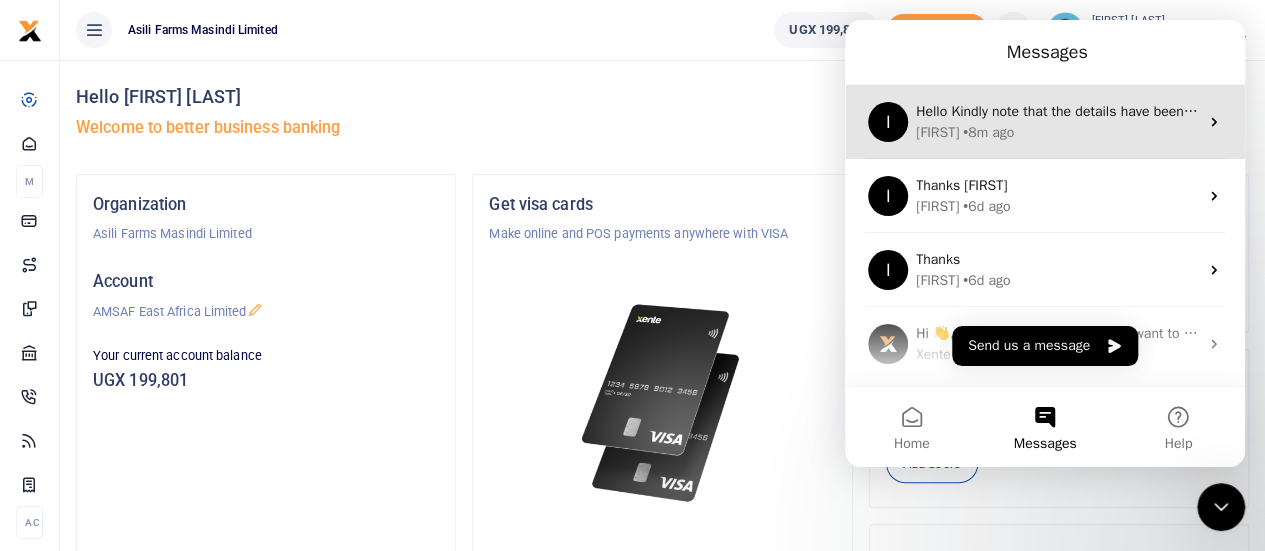 click on "[FIRST] •  8m ago" at bounding box center (1057, 132) 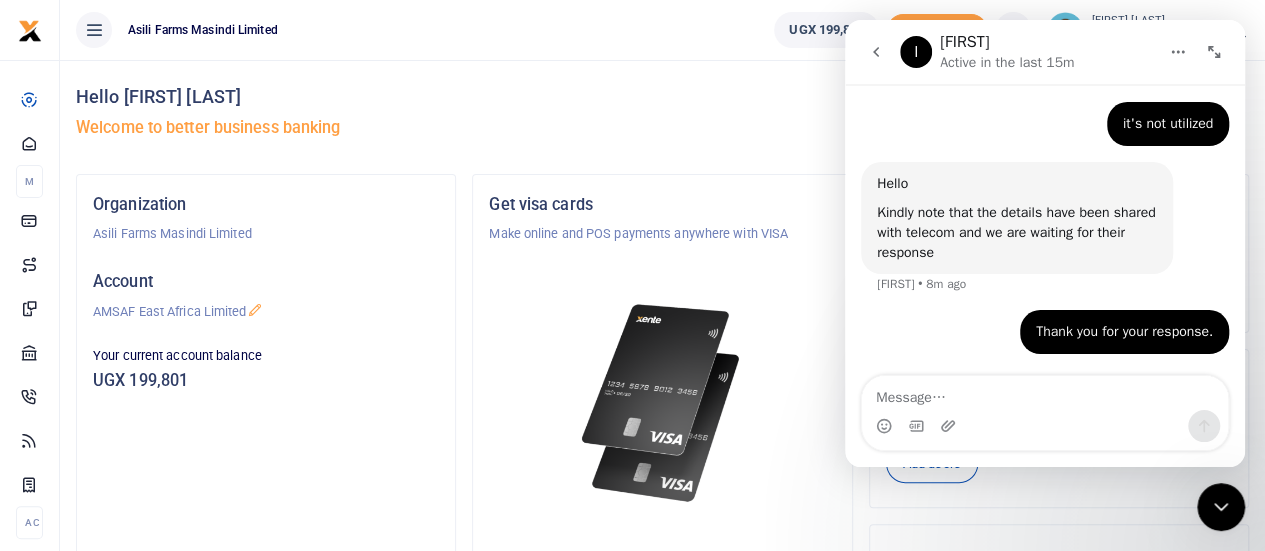 scroll, scrollTop: 768, scrollLeft: 0, axis: vertical 